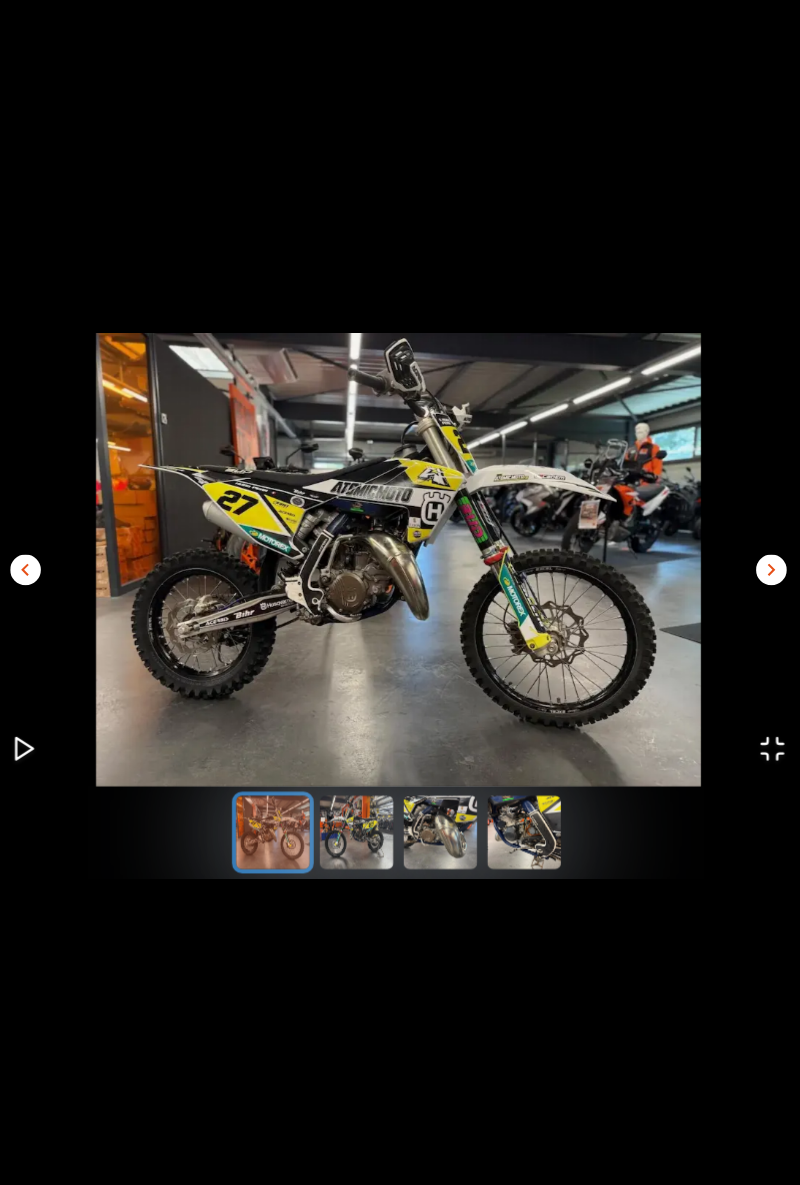 scroll, scrollTop: 0, scrollLeft: 0, axis: both 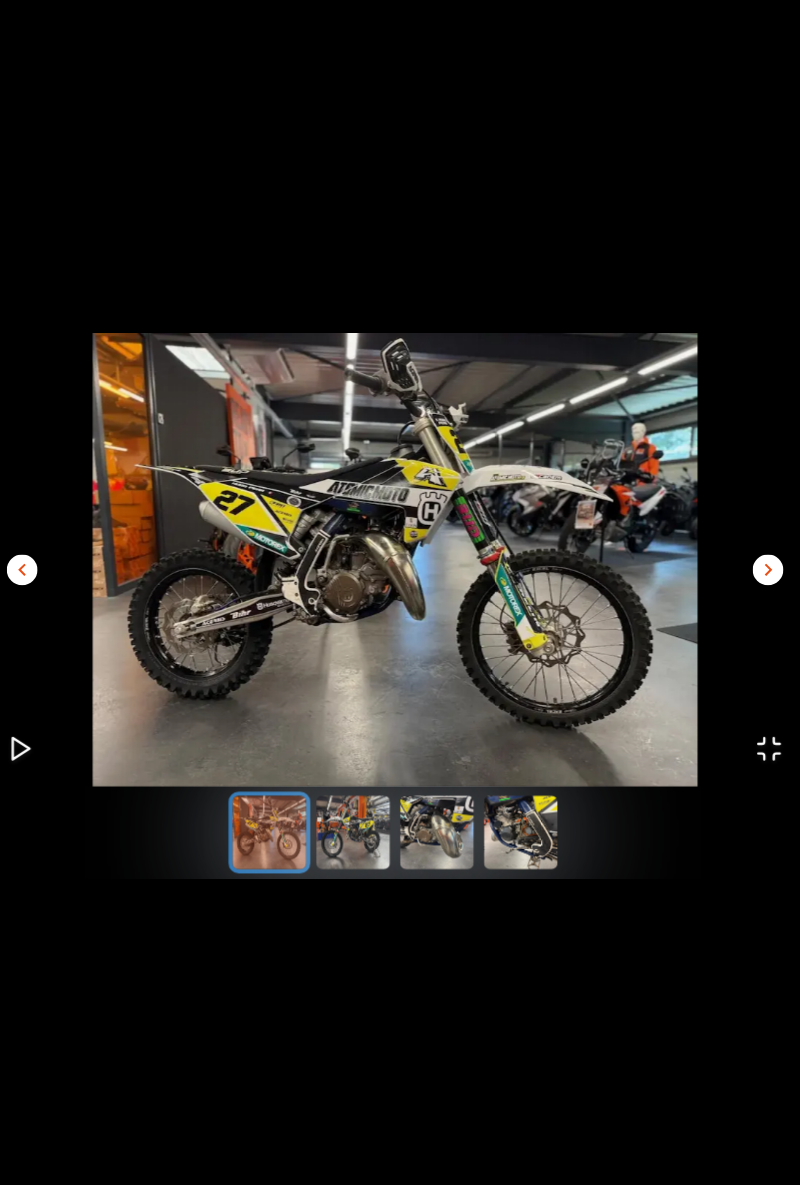 click on "chevron_left chevron_right" at bounding box center [400, 592] 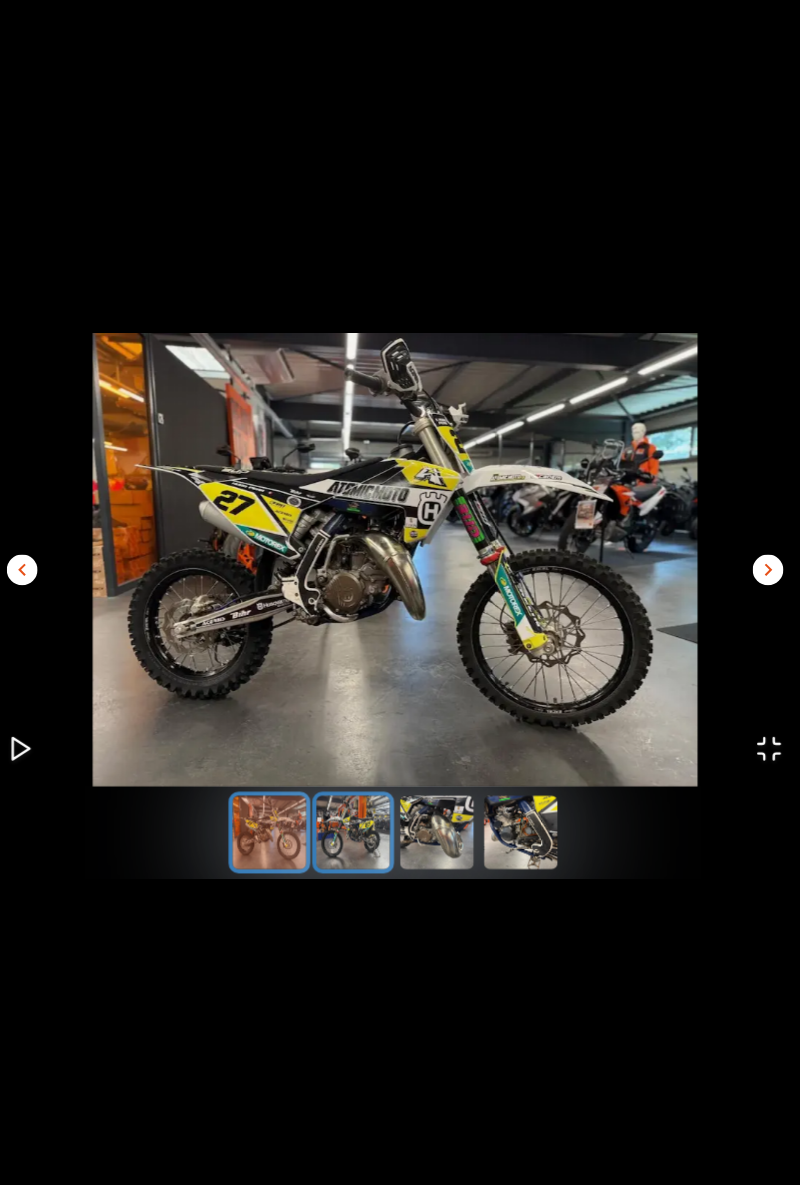 click at bounding box center [359, 815] 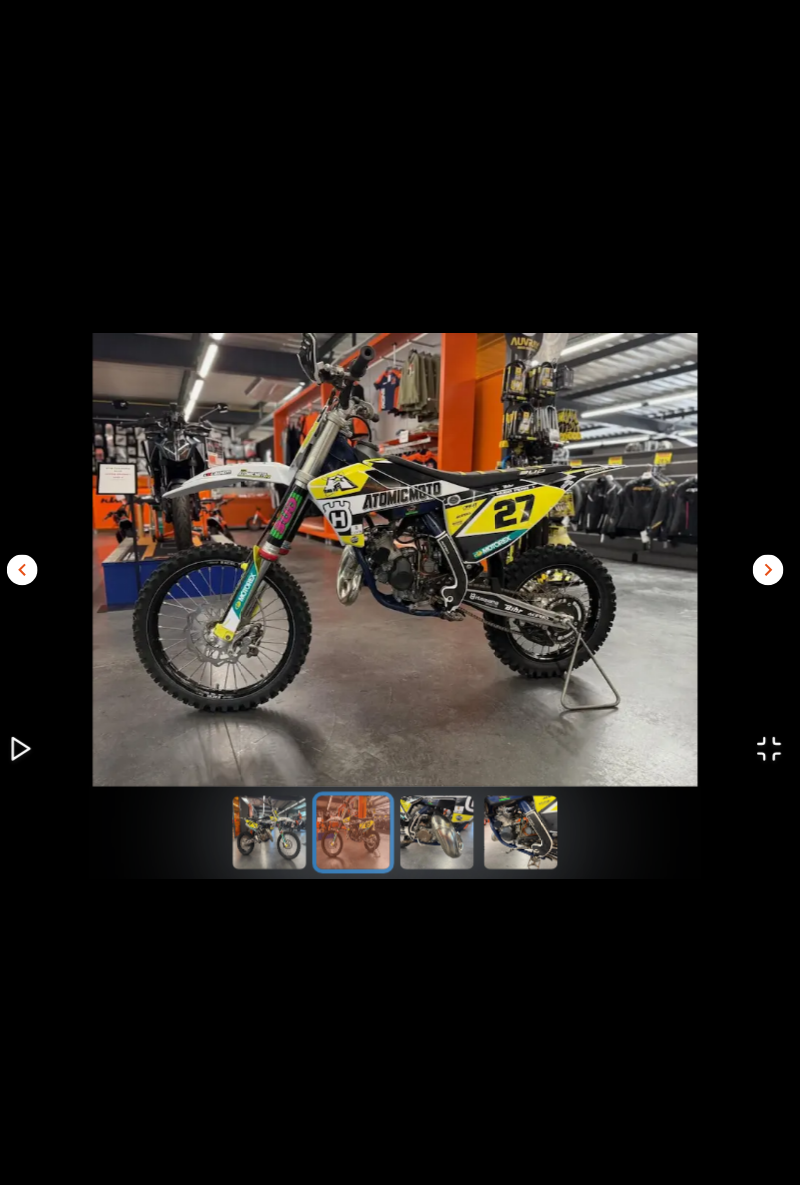 click on "chevron_left chevron_right" at bounding box center [400, 592] 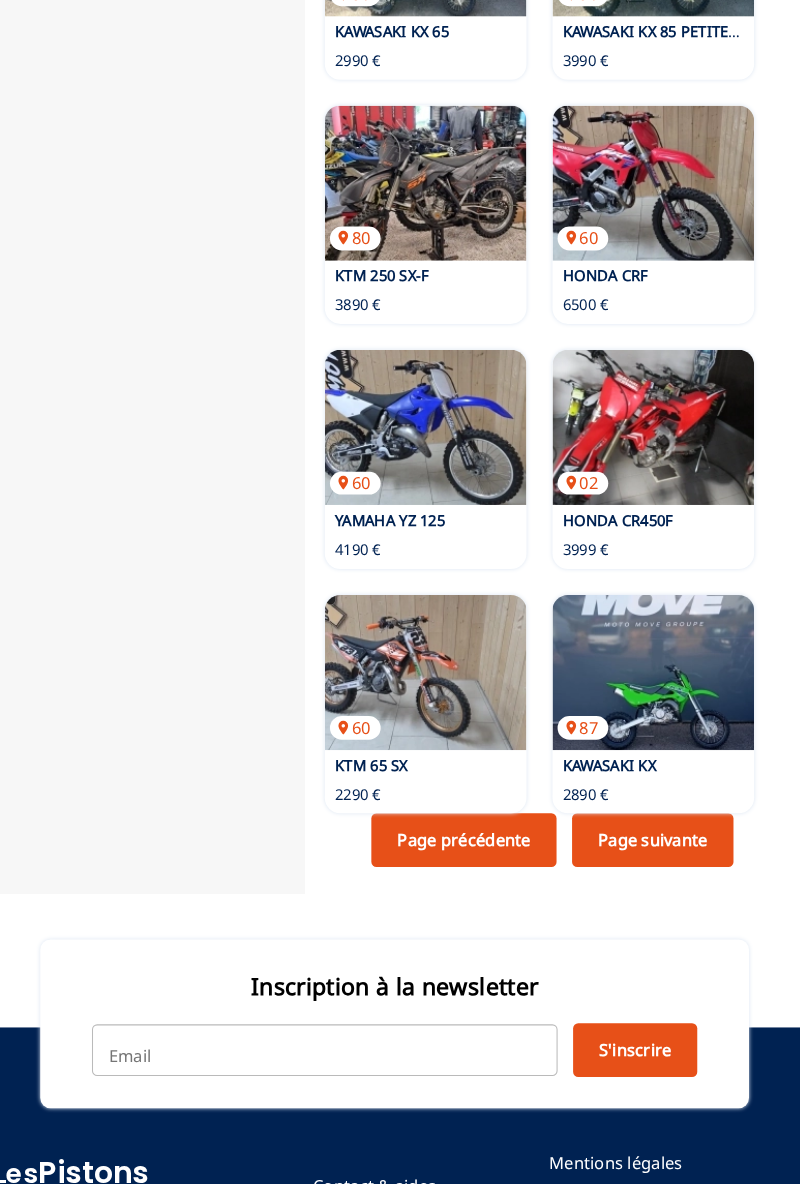scroll, scrollTop: 2641, scrollLeft: 0, axis: vertical 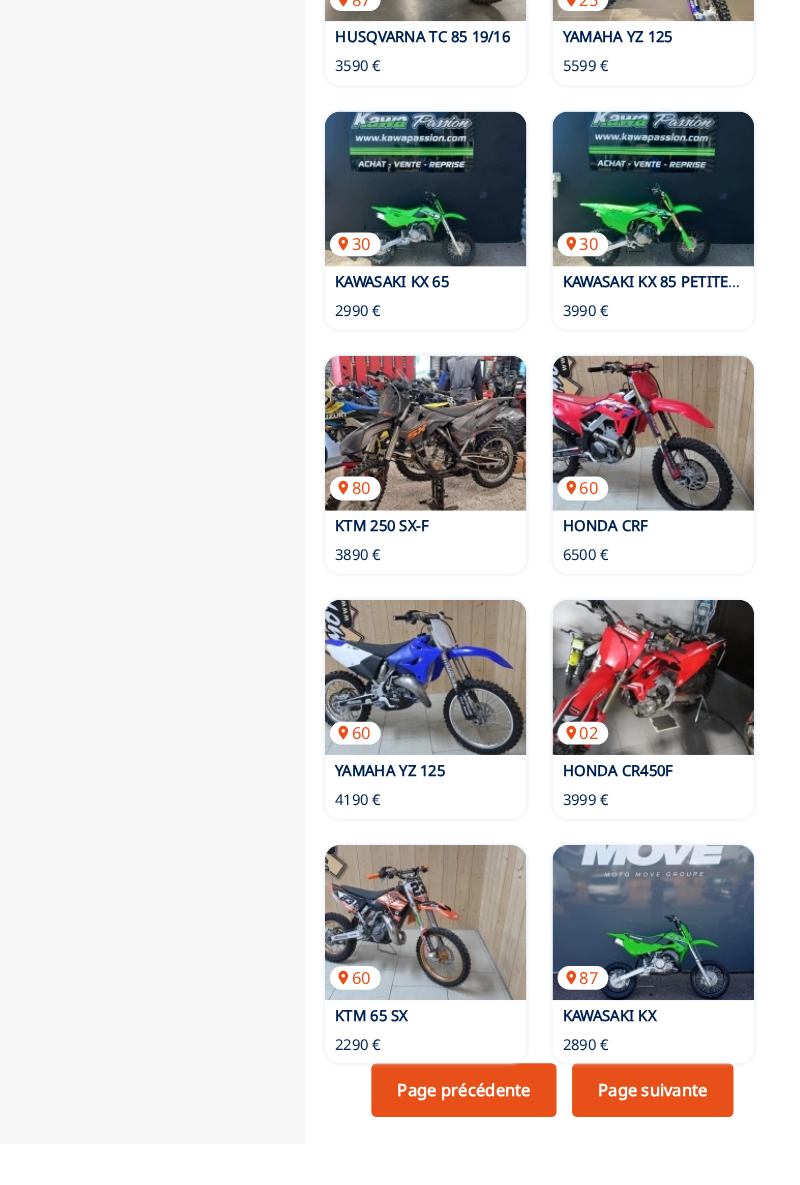 click on "Page suivante" at bounding box center [657, 1054] 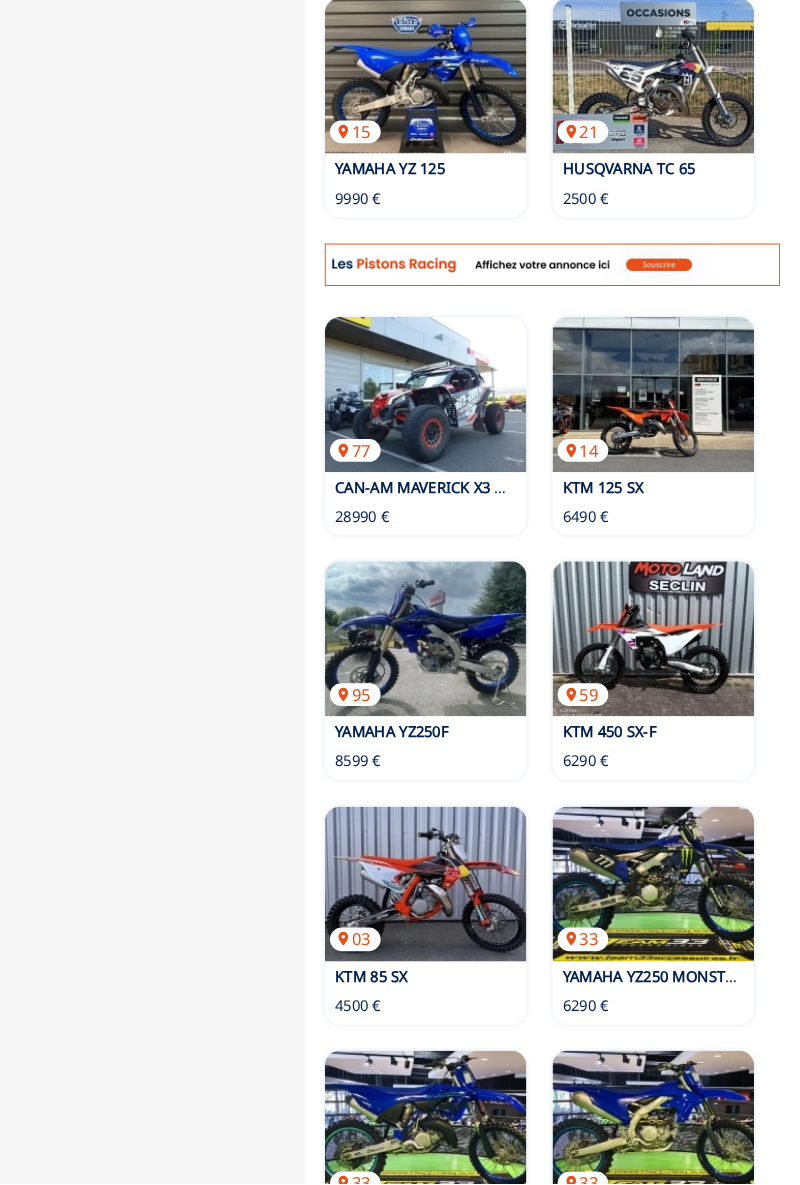 scroll, scrollTop: 1700, scrollLeft: 0, axis: vertical 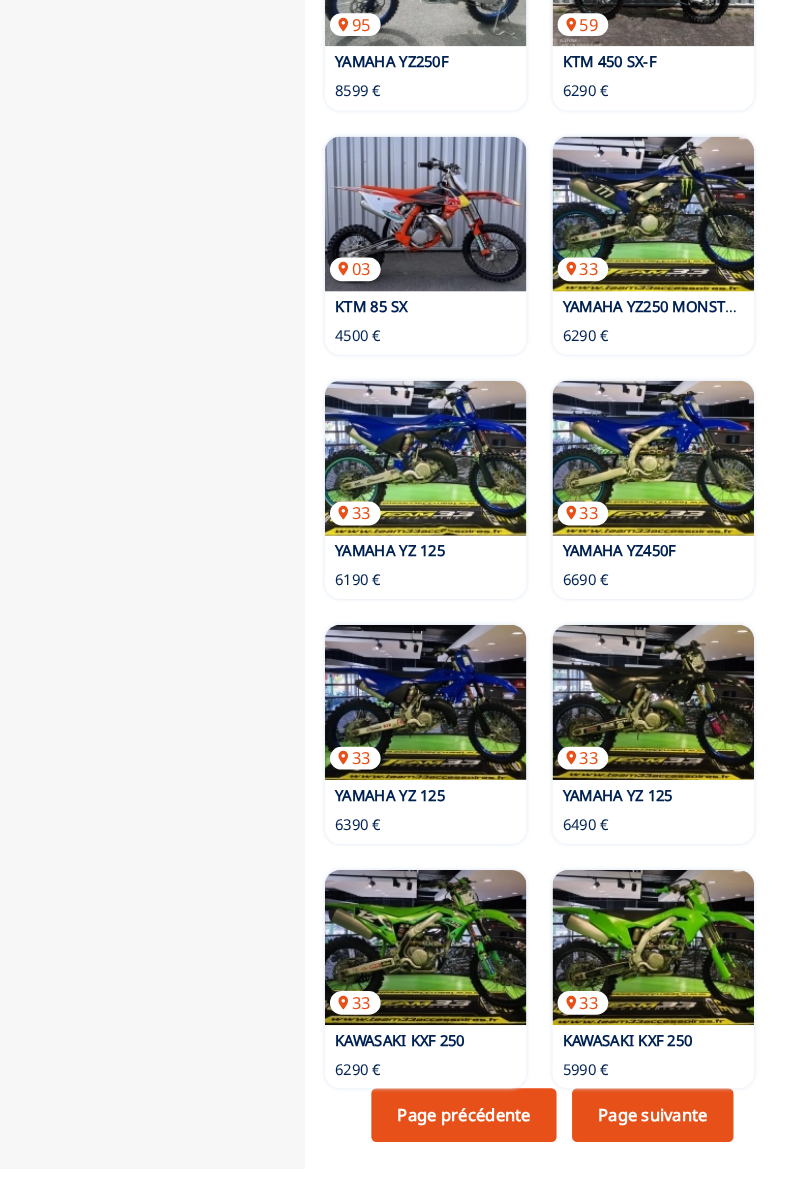 click on "Page suivante" at bounding box center [657, 1119] 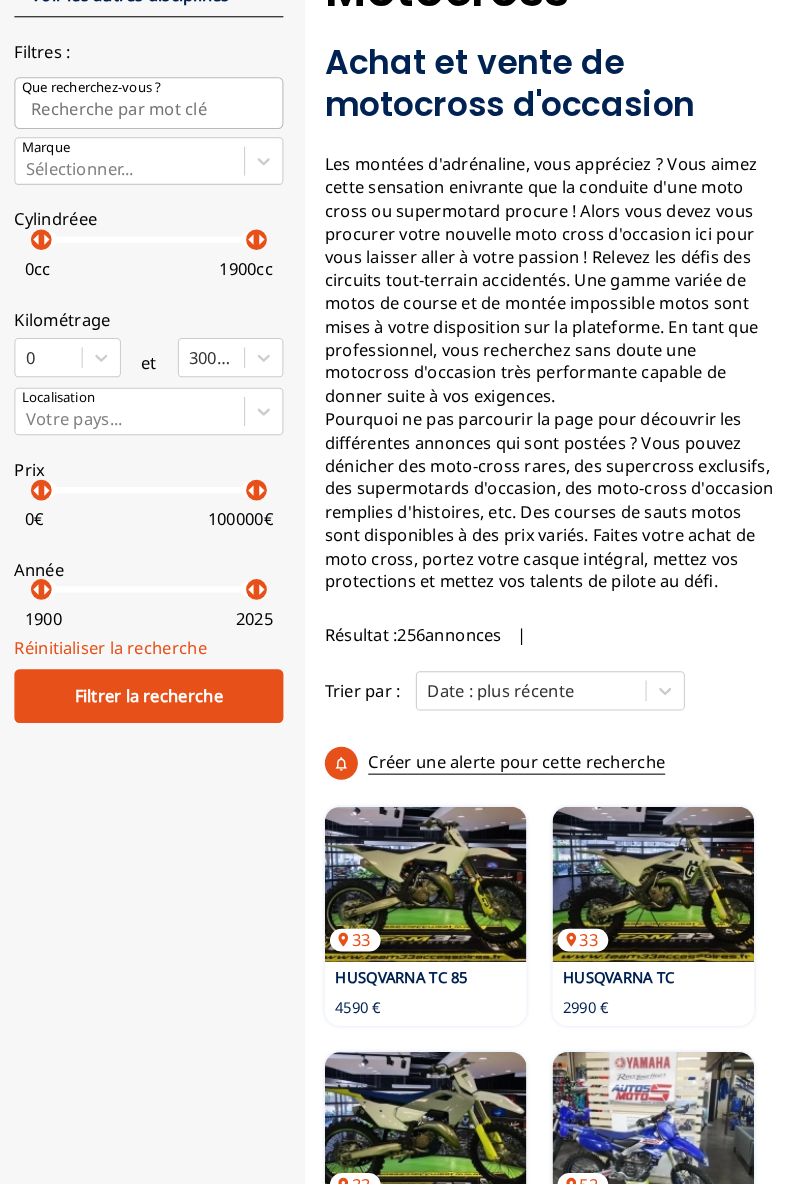 scroll, scrollTop: 222, scrollLeft: 0, axis: vertical 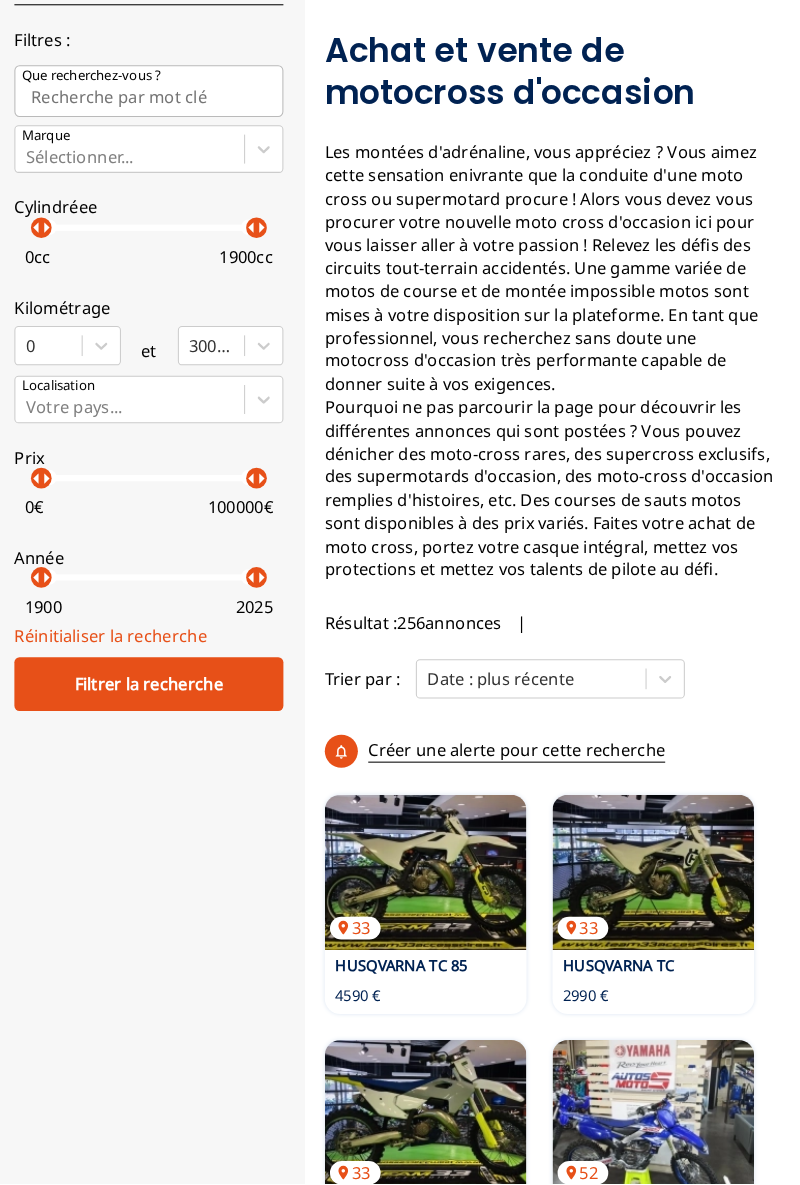 click at bounding box center [657, 884] 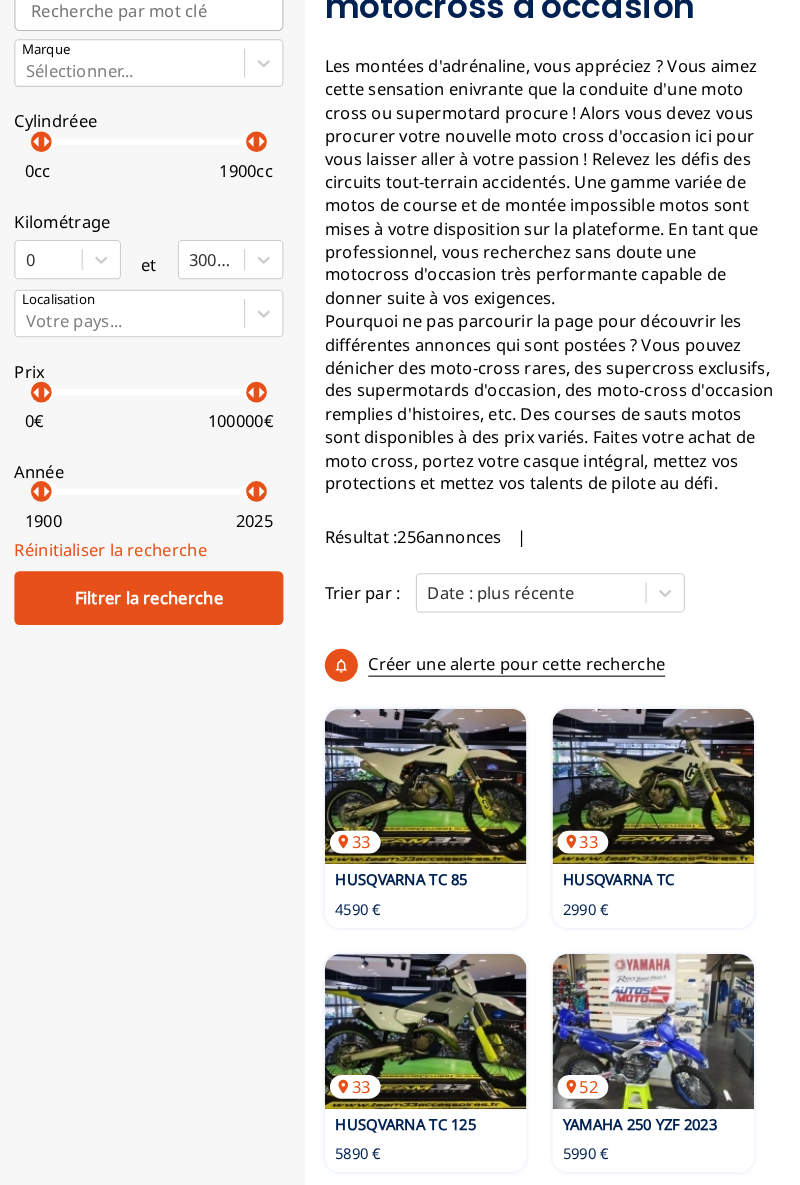 scroll, scrollTop: 307, scrollLeft: 0, axis: vertical 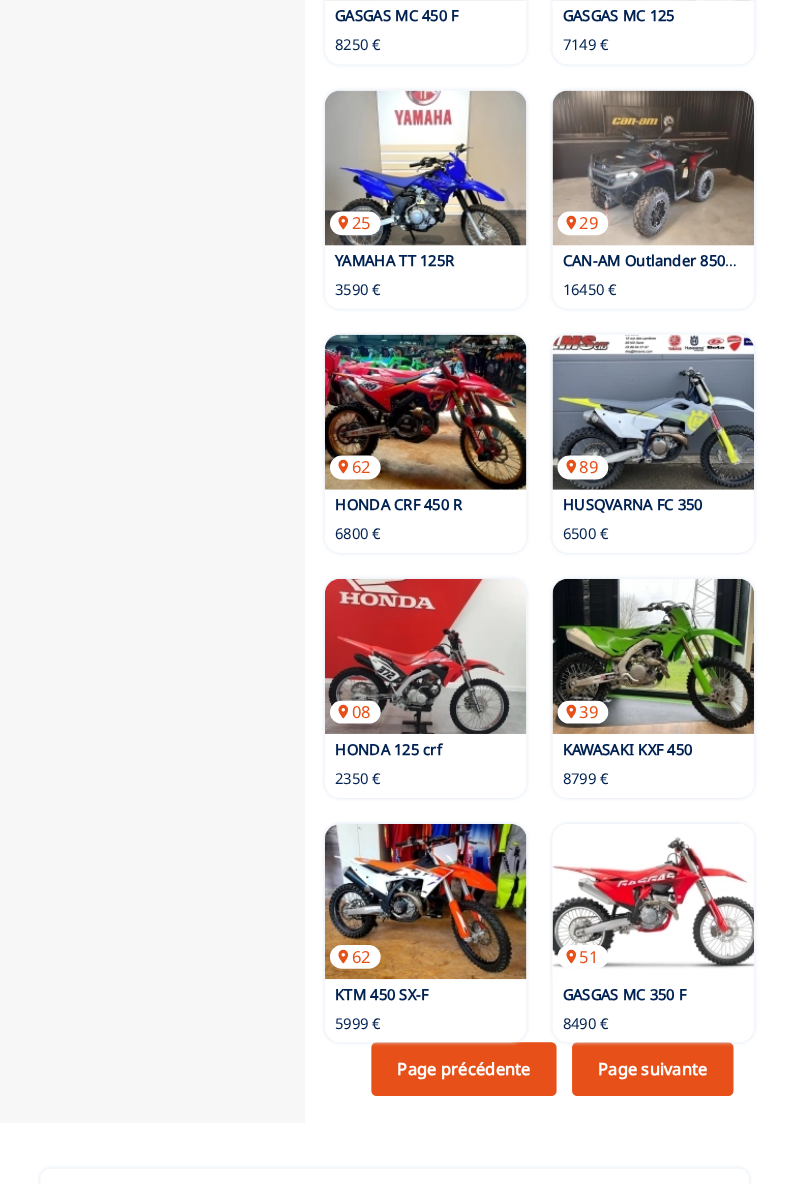 click on "Page suivante" at bounding box center (657, 1075) 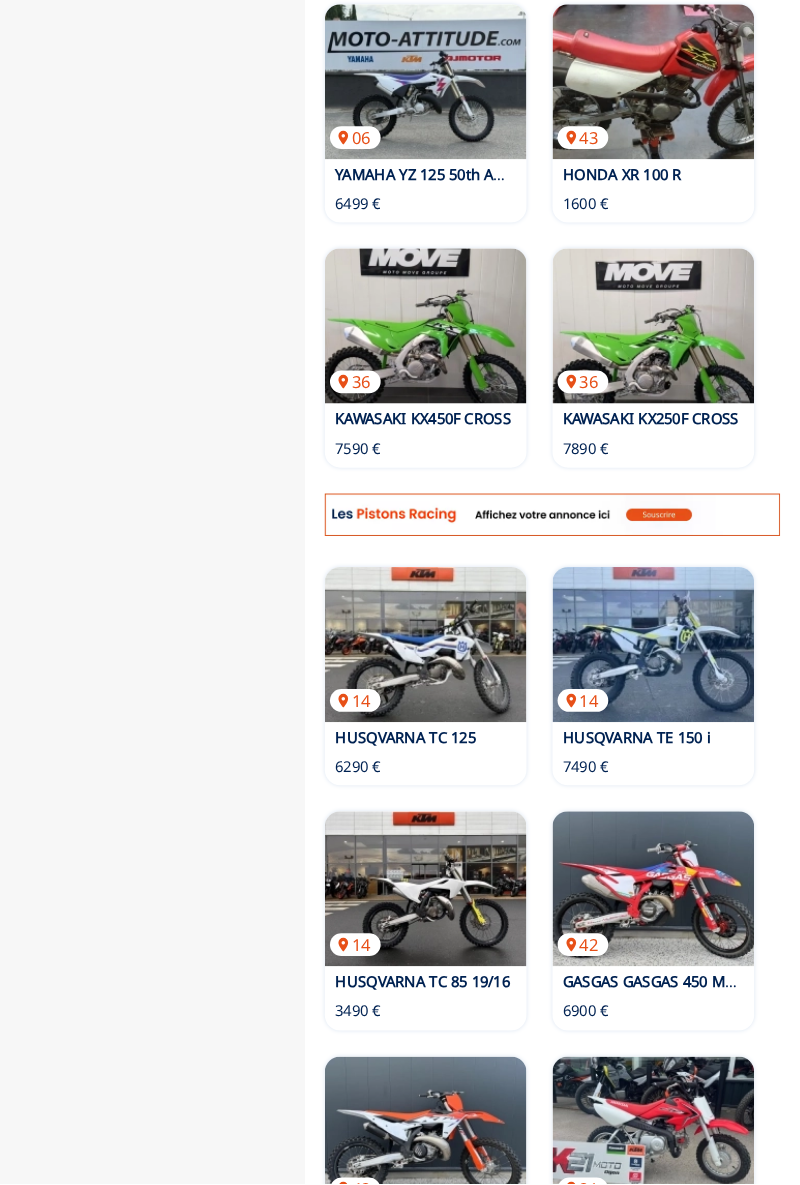 scroll, scrollTop: 1459, scrollLeft: 0, axis: vertical 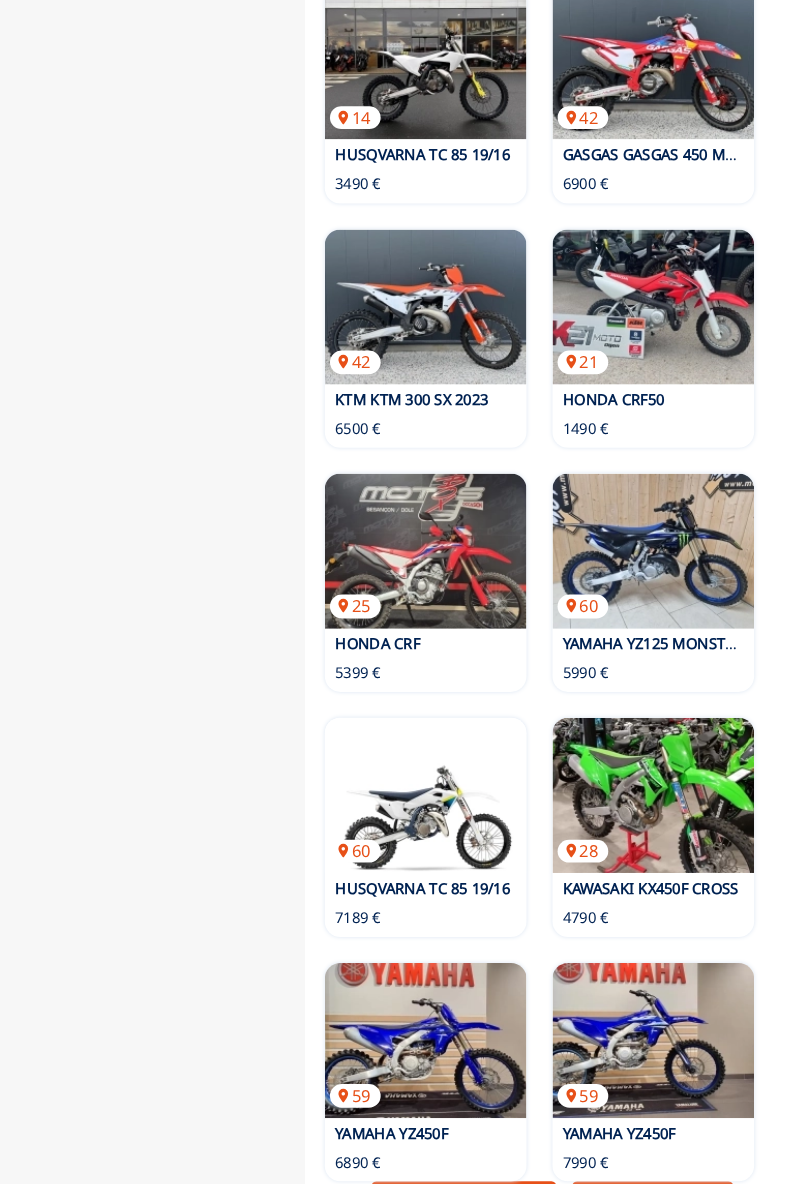 click at bounding box center (437, 810) 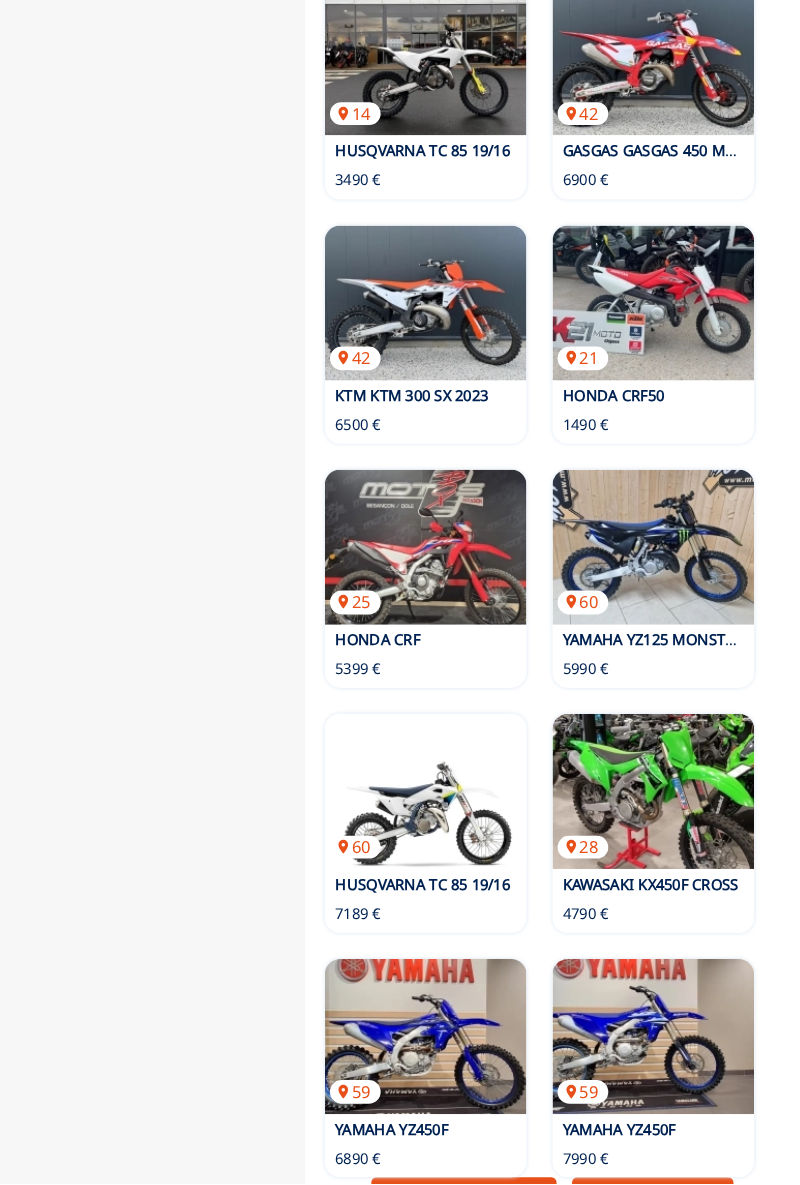 scroll, scrollTop: 2320, scrollLeft: 0, axis: vertical 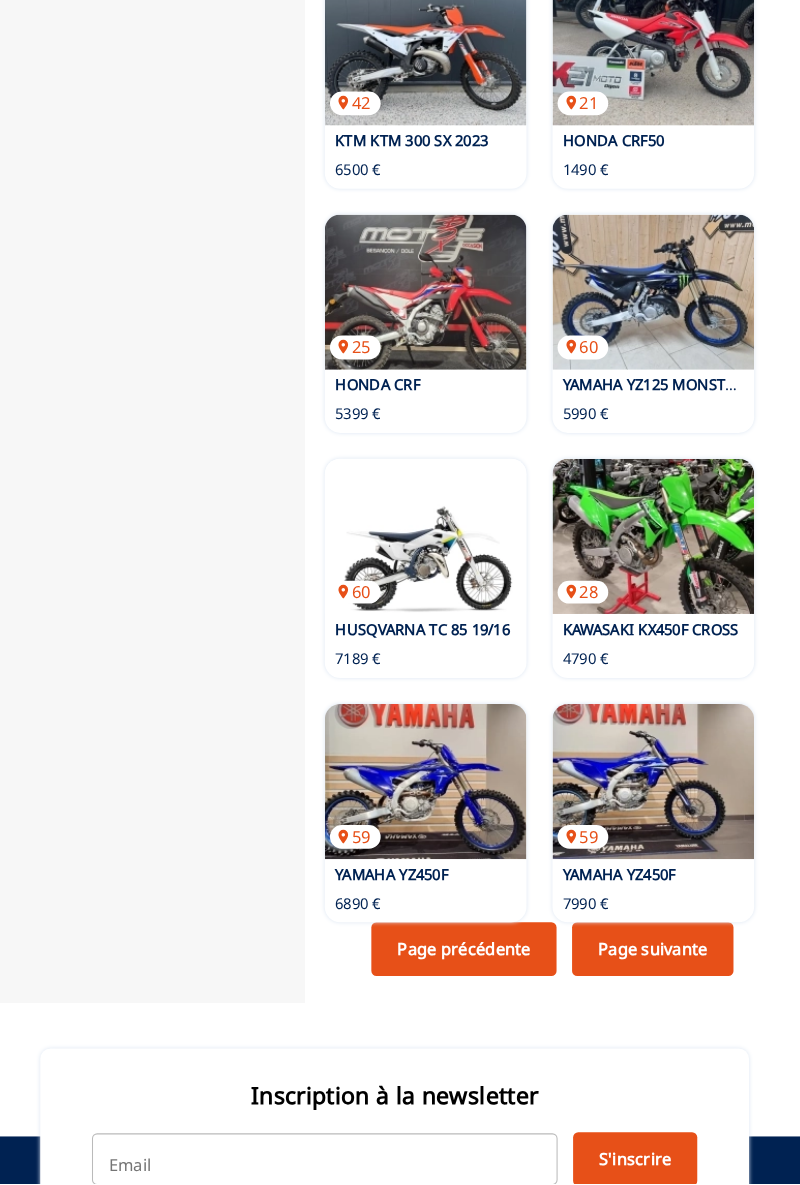 click on "Page suivante" at bounding box center (657, 959) 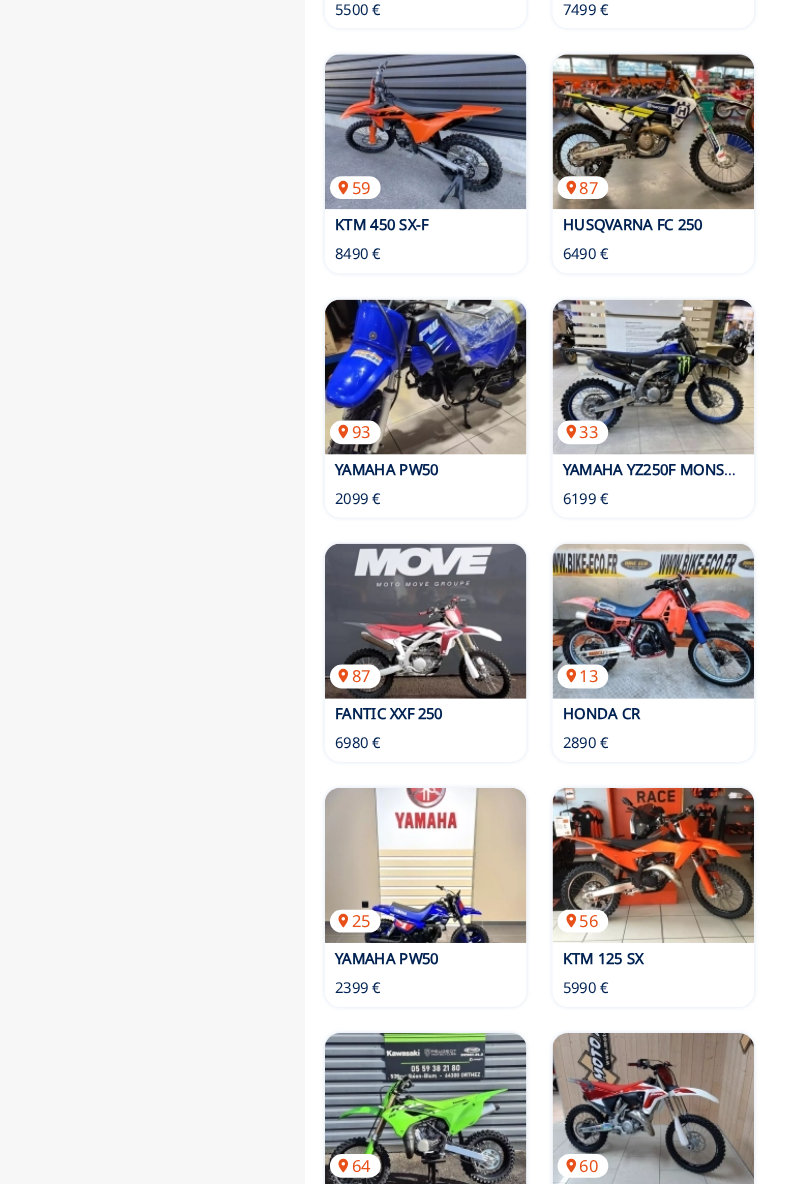 scroll, scrollTop: 2190, scrollLeft: 0, axis: vertical 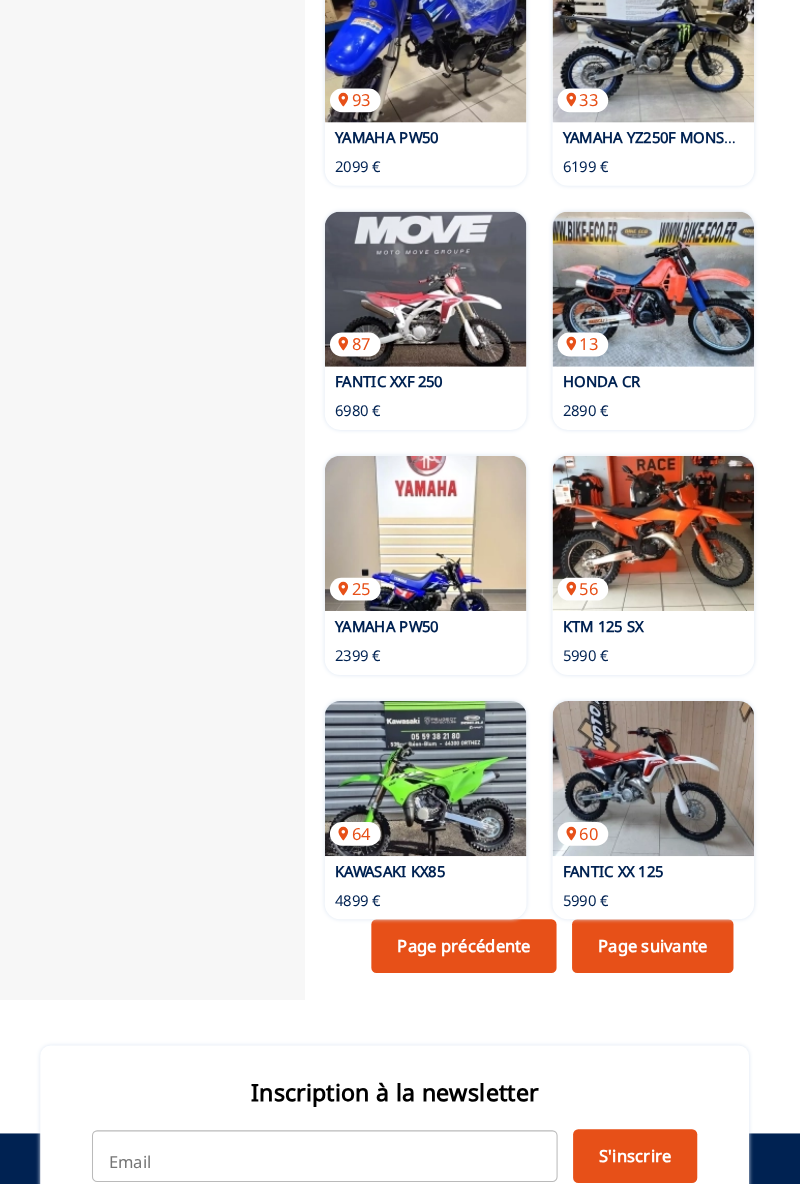click at bounding box center (437, 794) 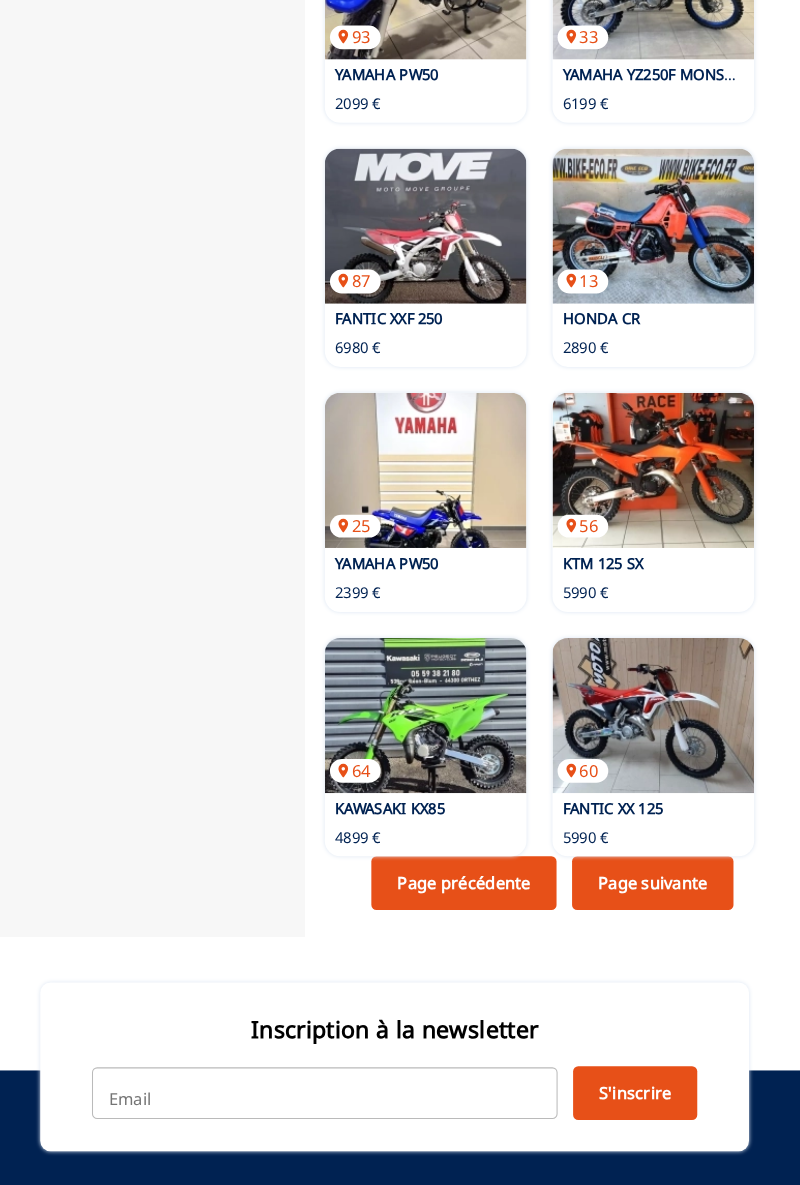 scroll, scrollTop: 2574, scrollLeft: 0, axis: vertical 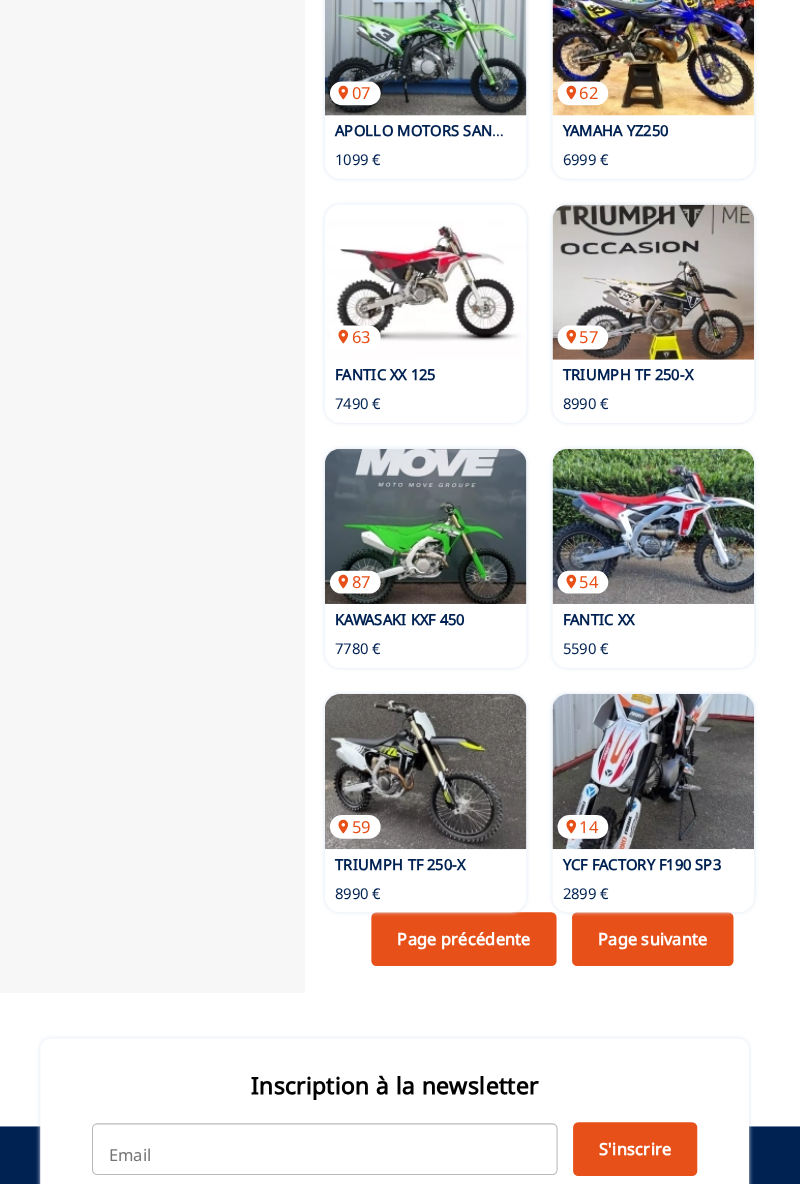 click on "Page suivante" at bounding box center (657, 949) 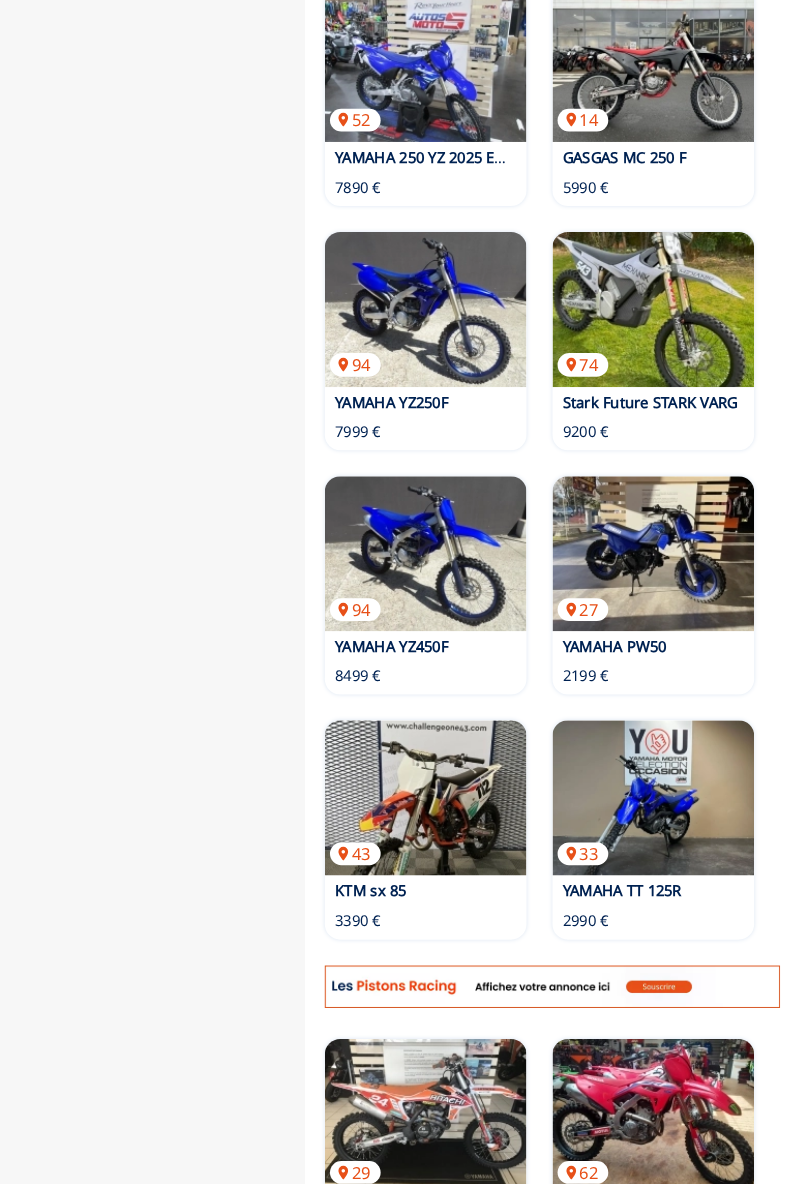 scroll, scrollTop: 1003, scrollLeft: 0, axis: vertical 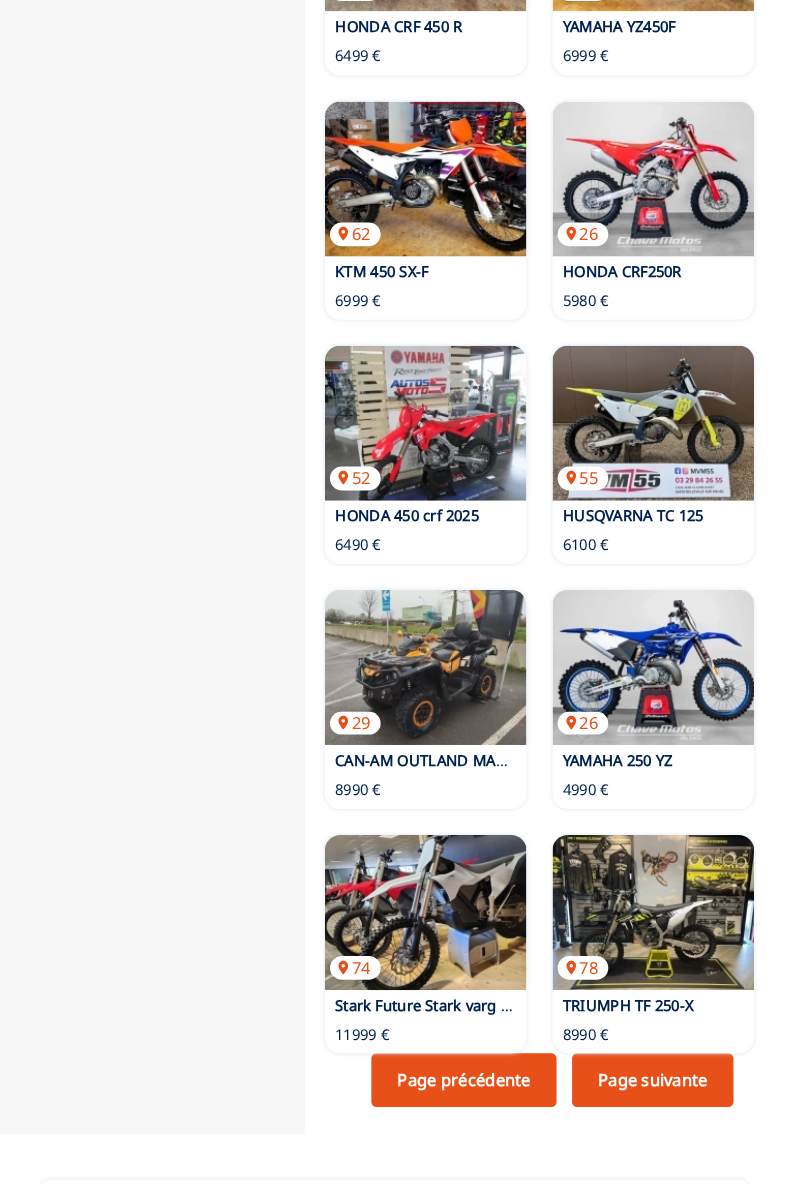 click on "Accueil Moto Motocross close Voir les autres disciplines Filtres : Que recherchez-vous ? Marque Sélectionner... Cylindréee arrow_left arrow_right arrow_left arrow_right 0  cc 1900  cc Kilométrage 0 et 300000 Localisation Votre pays... Prix arrow_left arrow_right arrow_left arrow_right 0  € 100000  € Année arrow_left arrow_right arrow_left arrow_right 1900 2025 Réinitialiser la recherche Filtrer la recherche Motocross Achat et vente de motocross d'occasion
Pourquoi ne pas parcourir la page pour découvrir les différentes annonces qui sont postées ? Vous pouvez dénicher des moto-cross rares, des supercross exclusifs, des supermotards d'occasion, des moto-cross d'occasion remplies d'histoires, etc. Des courses de sauts motos sont disponibles à des prix variés. Faites votre achat de moto cross, portez votre casque intégral, mettez vos protections et mettez vos talents de pilote au défi. Résultat :  256  annonces | Trier par :  Date : plus récente Créer une alerte pour cette recherche 52 14 94" at bounding box center [400, -531] 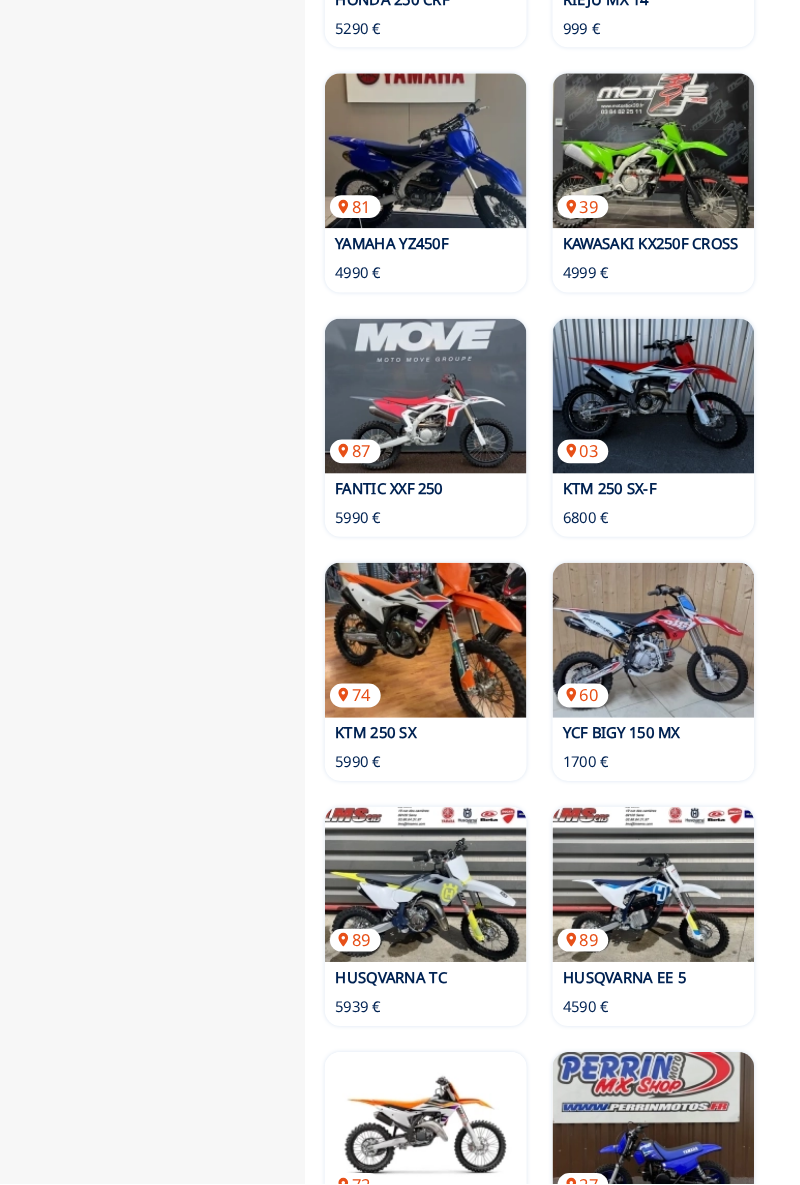 scroll, scrollTop: 2173, scrollLeft: 0, axis: vertical 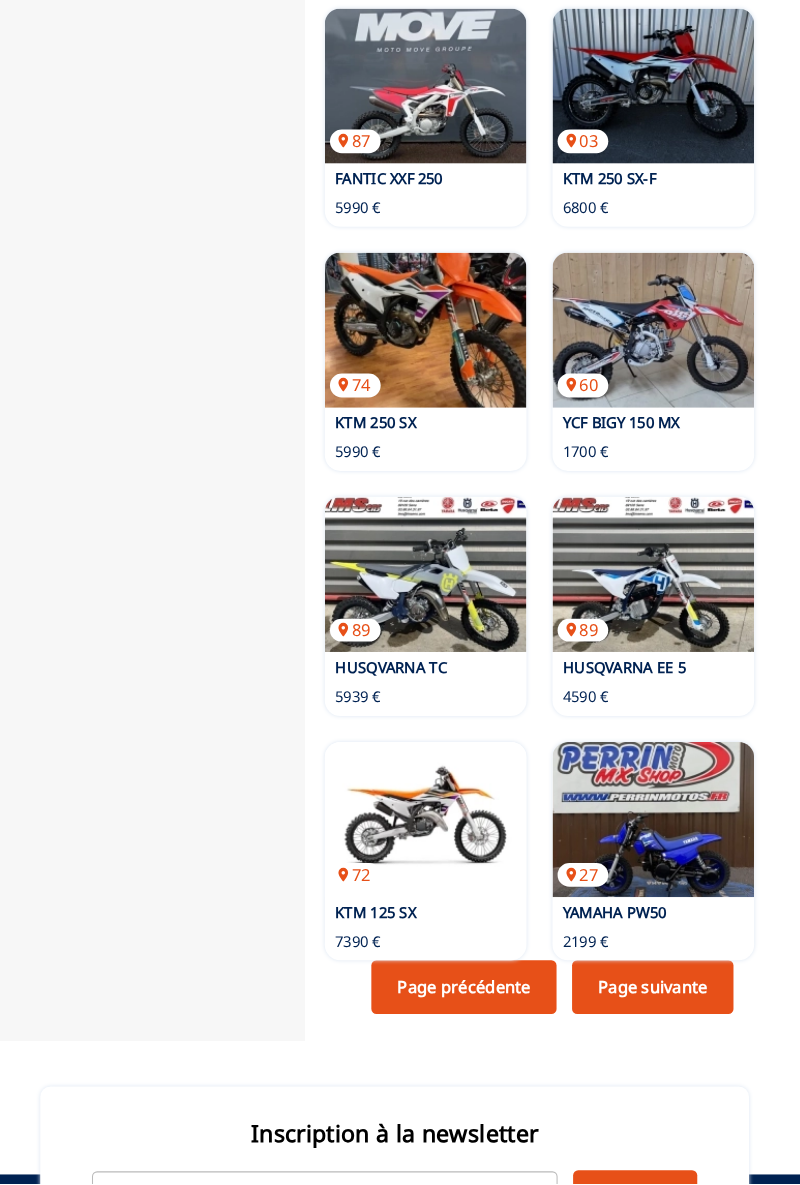 click on "Page suivante" at bounding box center (657, 995) 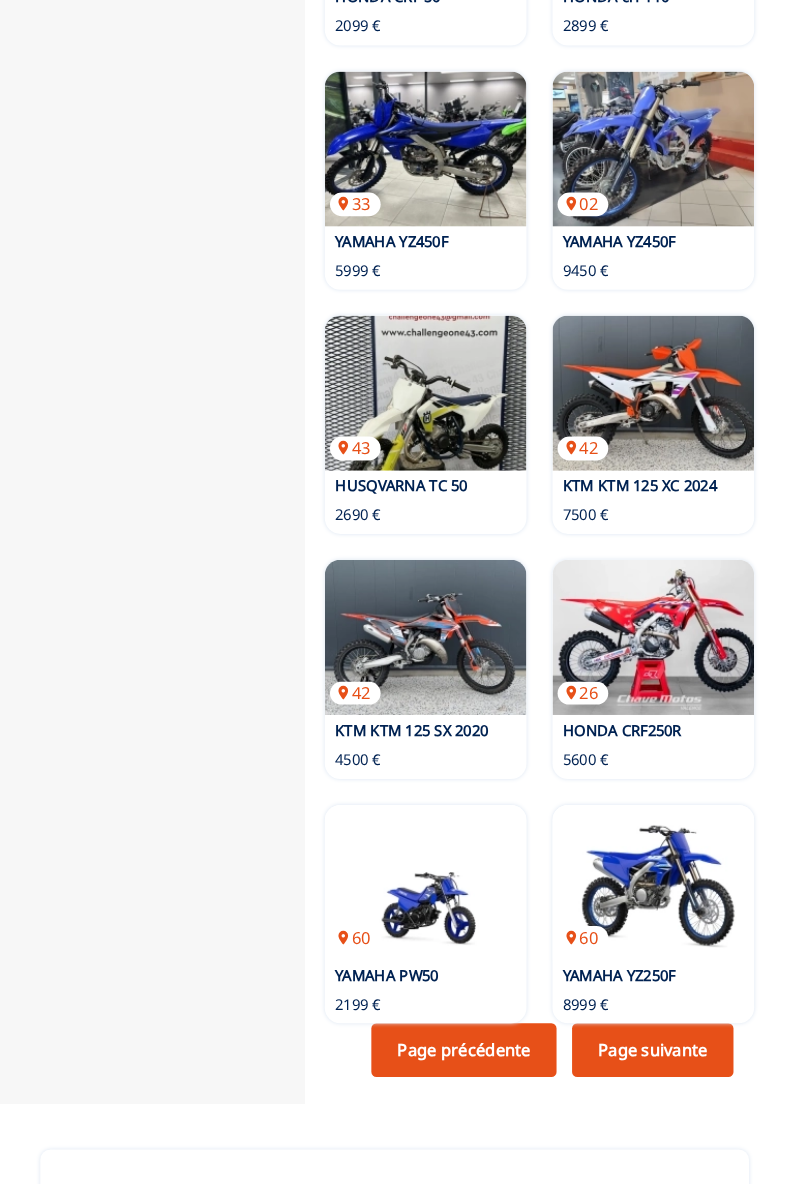 scroll, scrollTop: 2411, scrollLeft: 0, axis: vertical 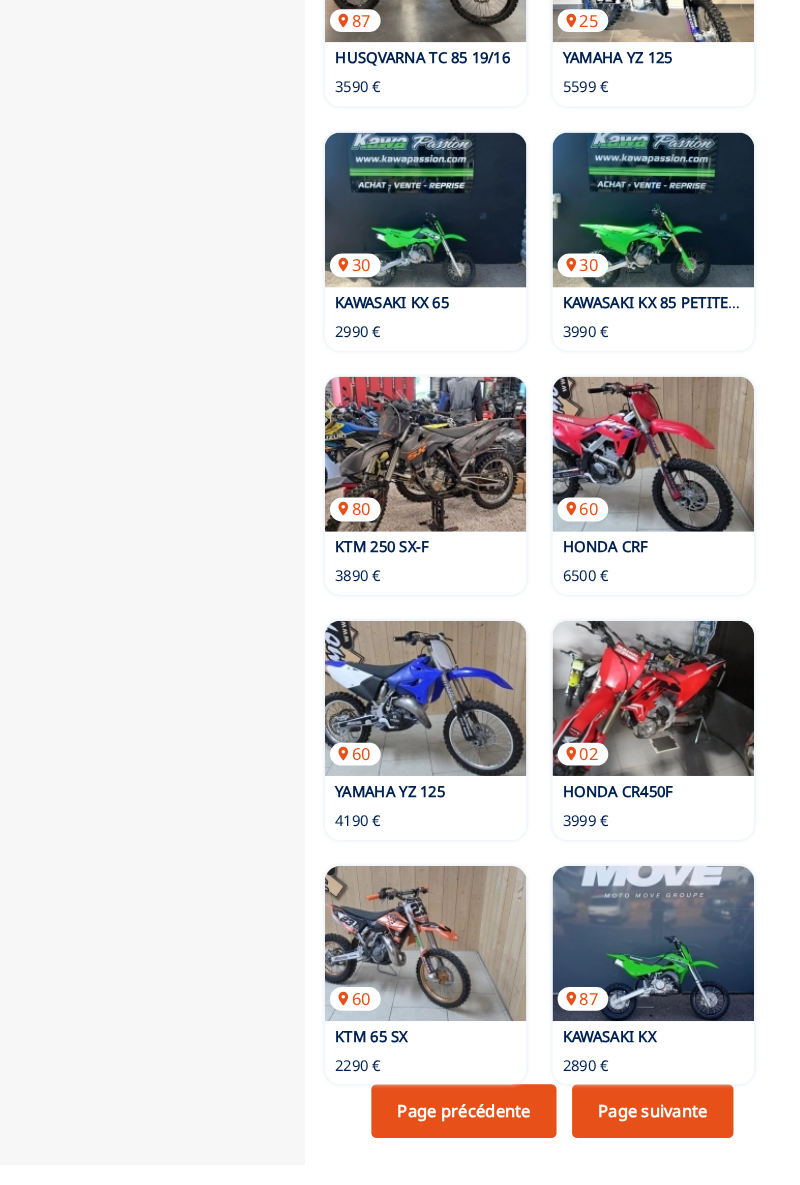 click at bounding box center [657, 953] 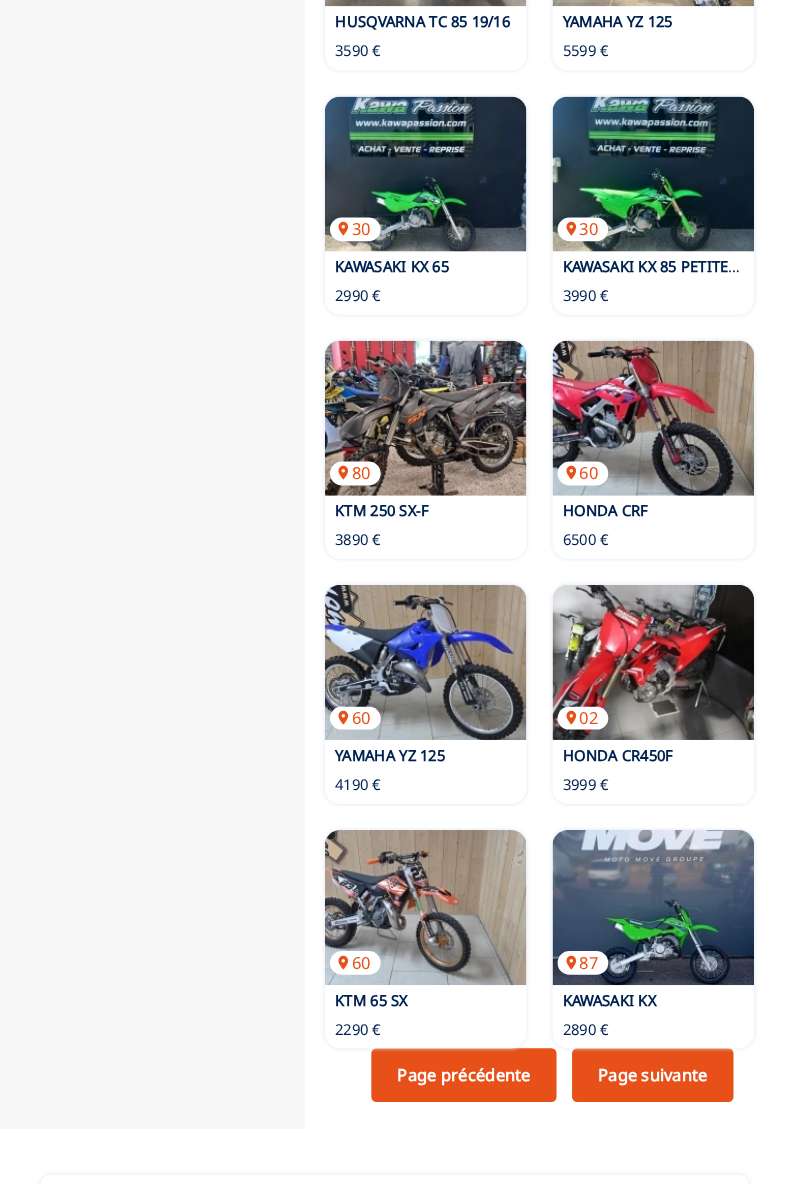 scroll, scrollTop: 2416, scrollLeft: 0, axis: vertical 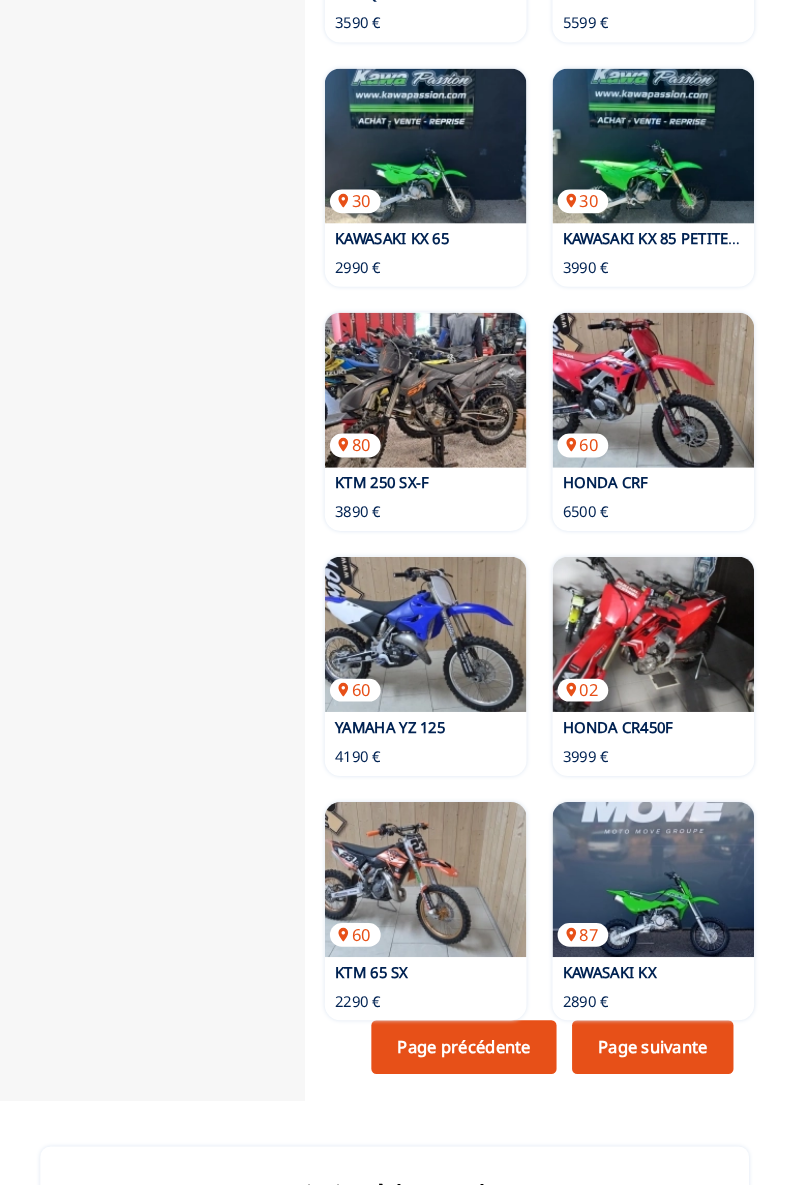 click on "Page suivante" at bounding box center [657, 1051] 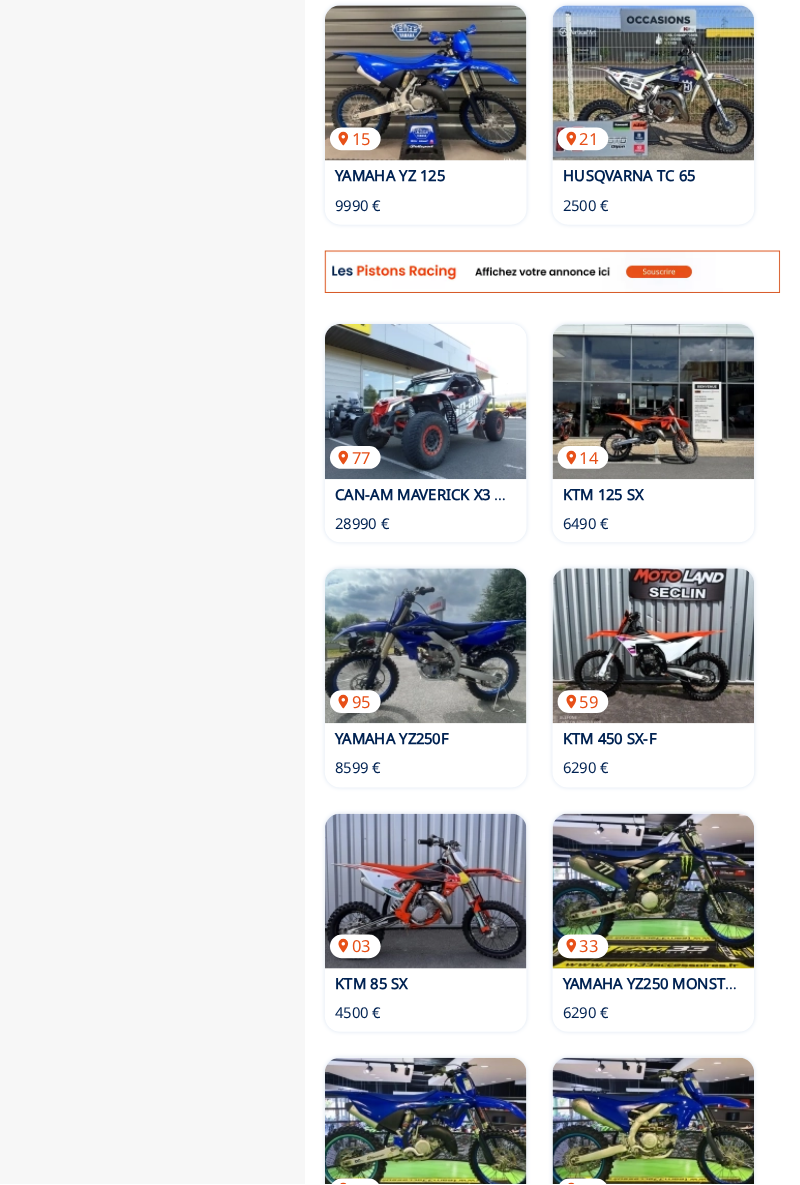 scroll, scrollTop: 1694, scrollLeft: 0, axis: vertical 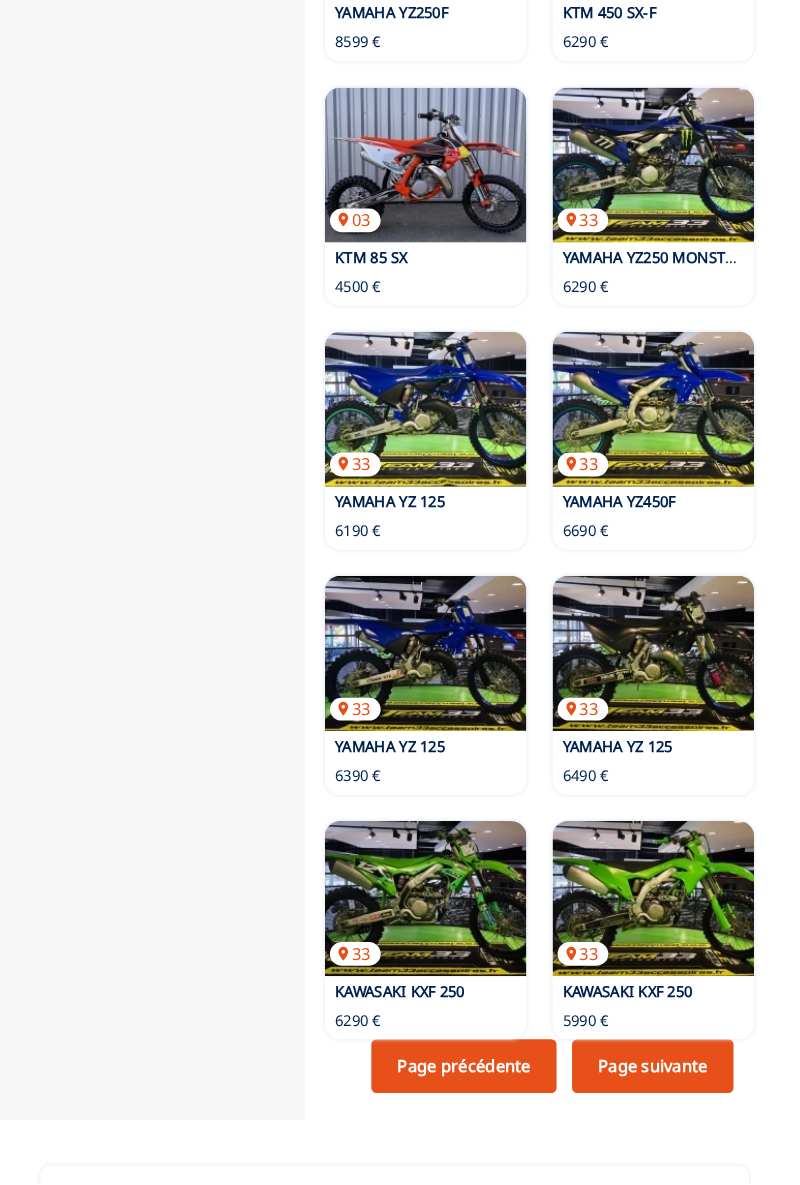 click on "Page suivante" at bounding box center (657, 1072) 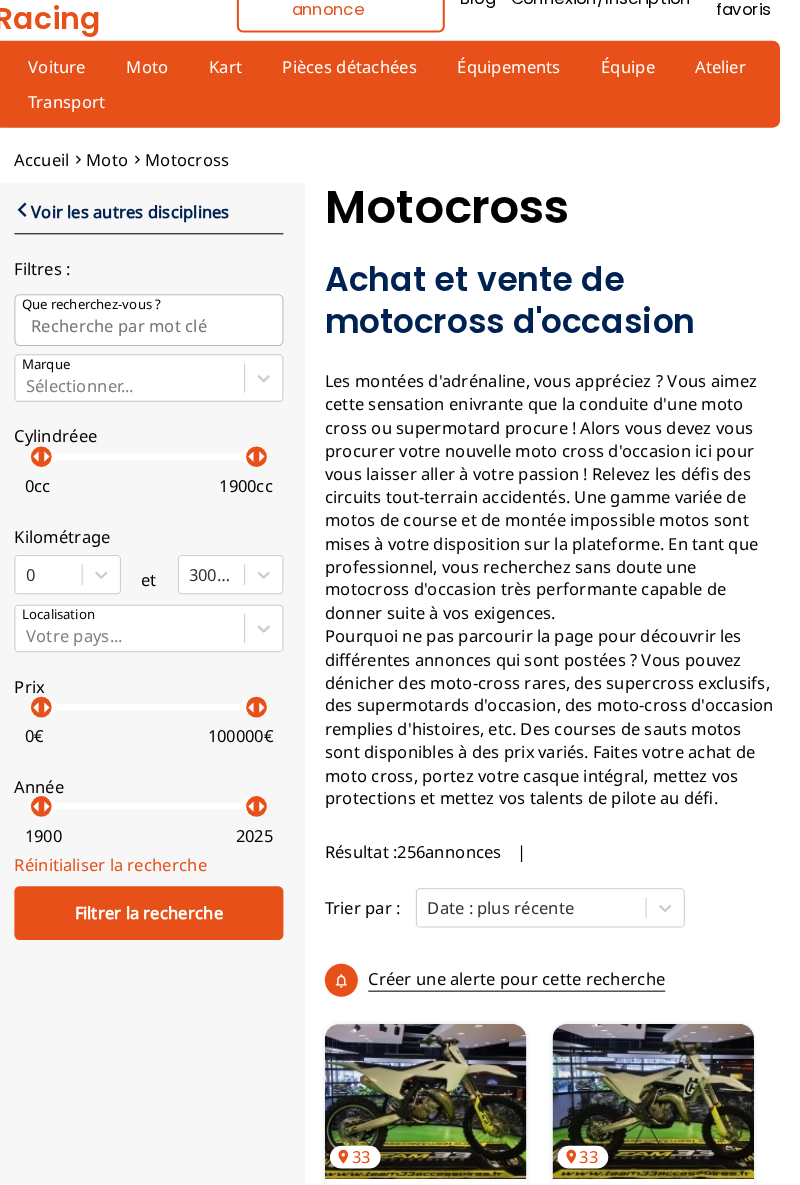 scroll, scrollTop: 0, scrollLeft: 0, axis: both 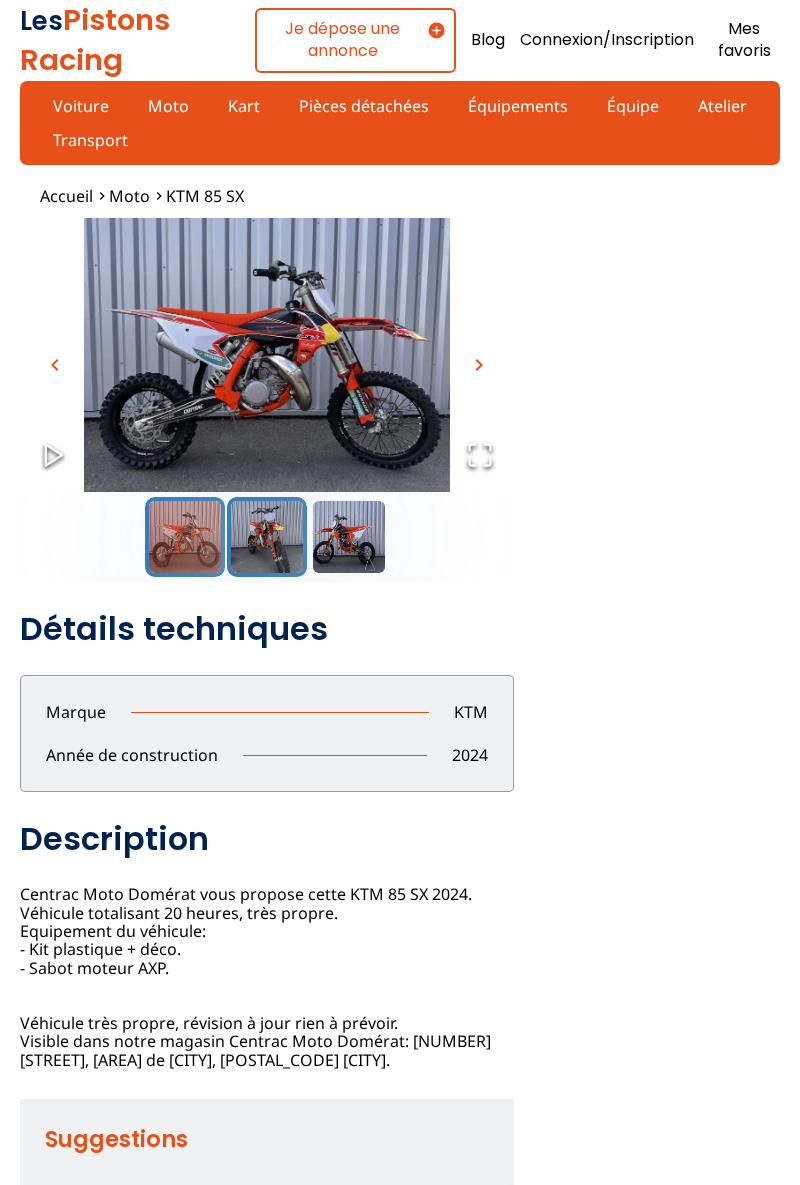 click at bounding box center (267, 537) 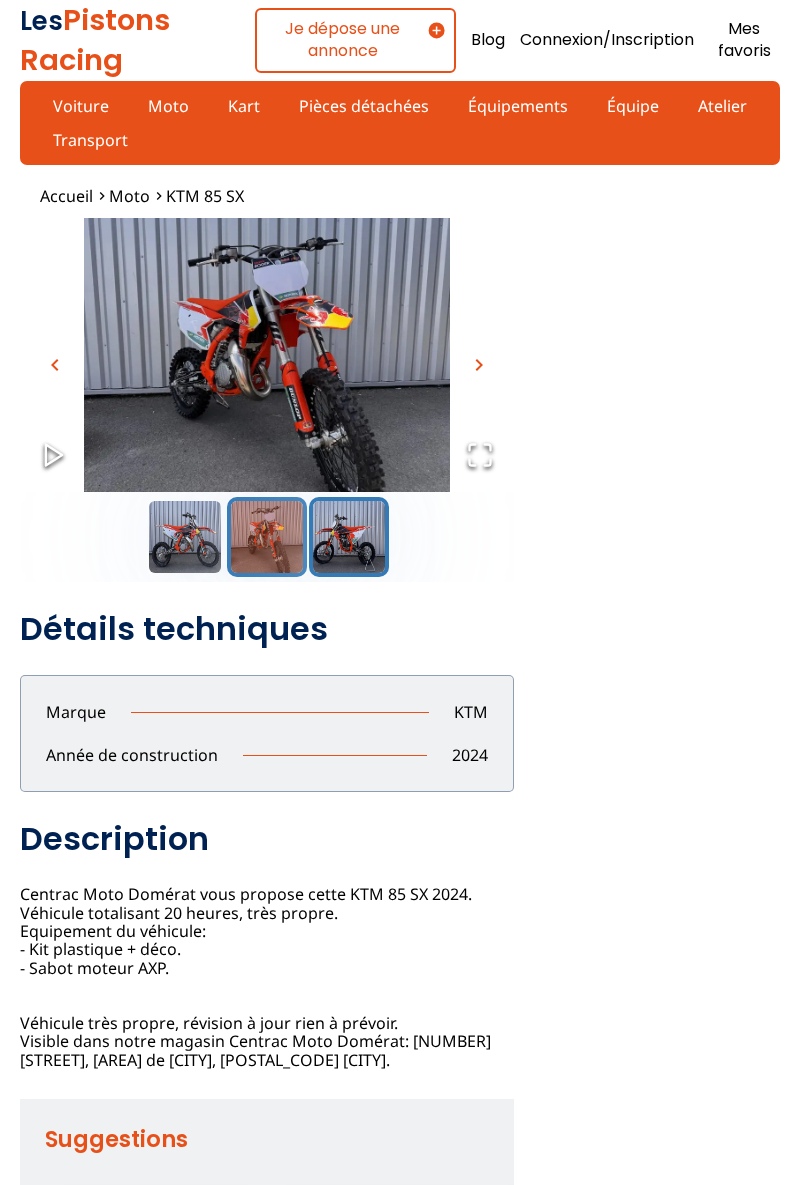 click at bounding box center (349, 537) 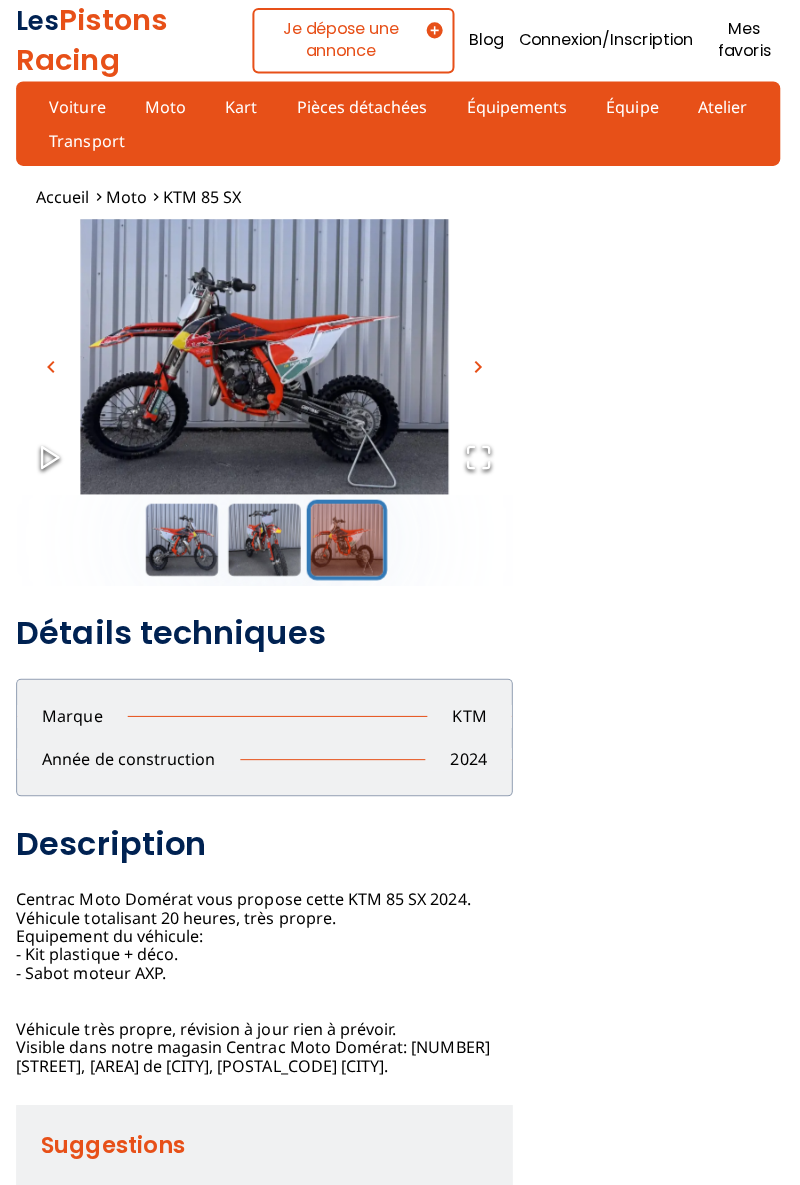 scroll, scrollTop: 0, scrollLeft: 0, axis: both 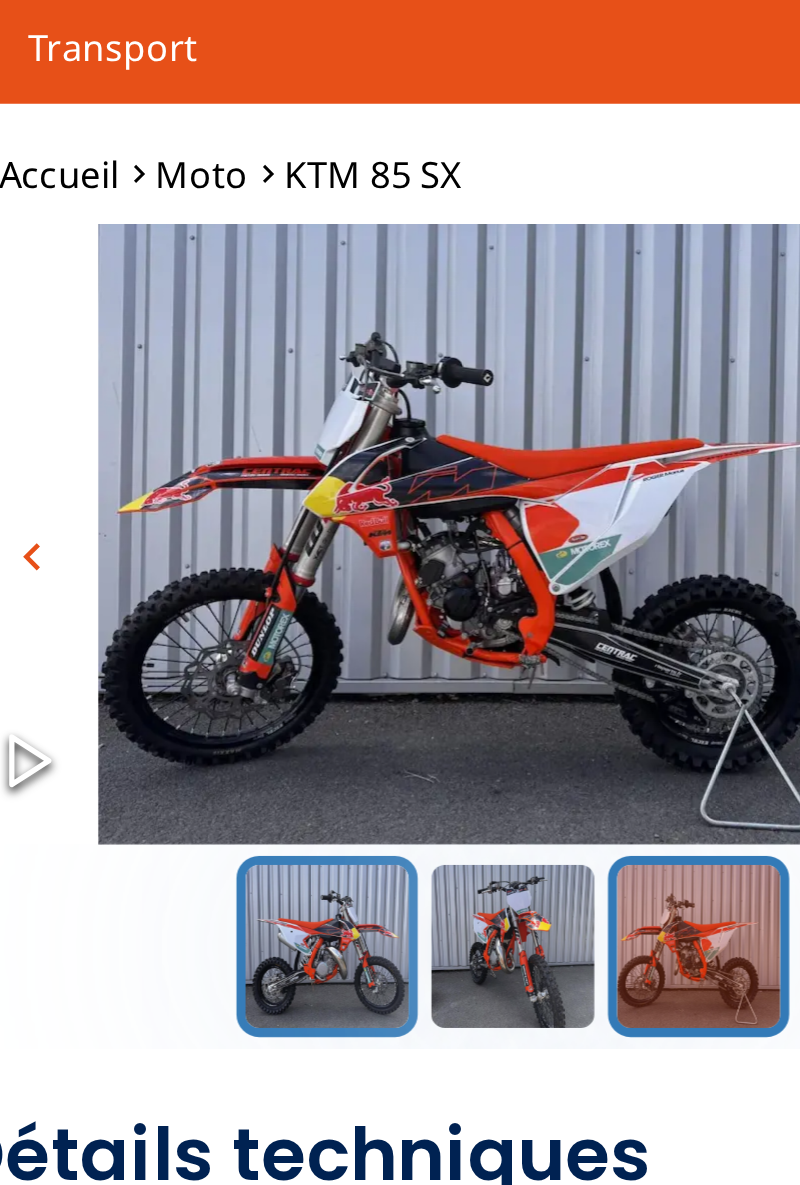 click at bounding box center (185, 537) 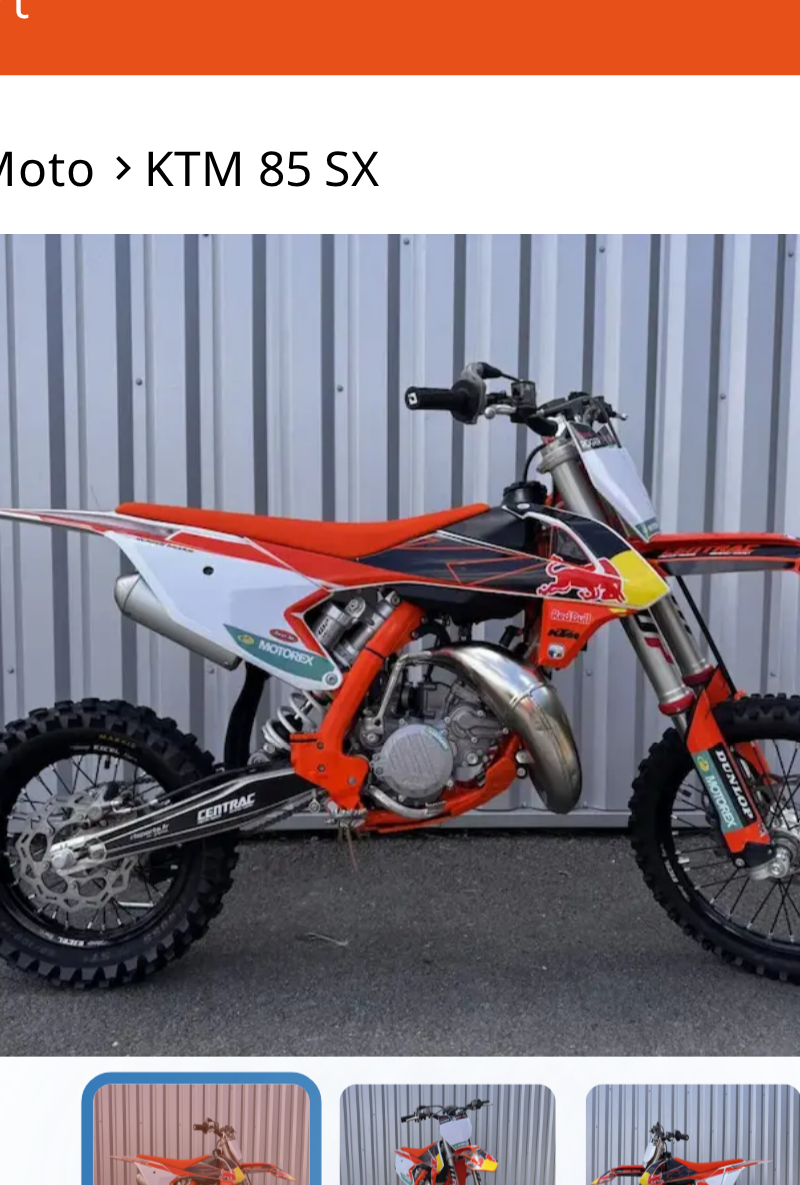 click at bounding box center (267, 537) 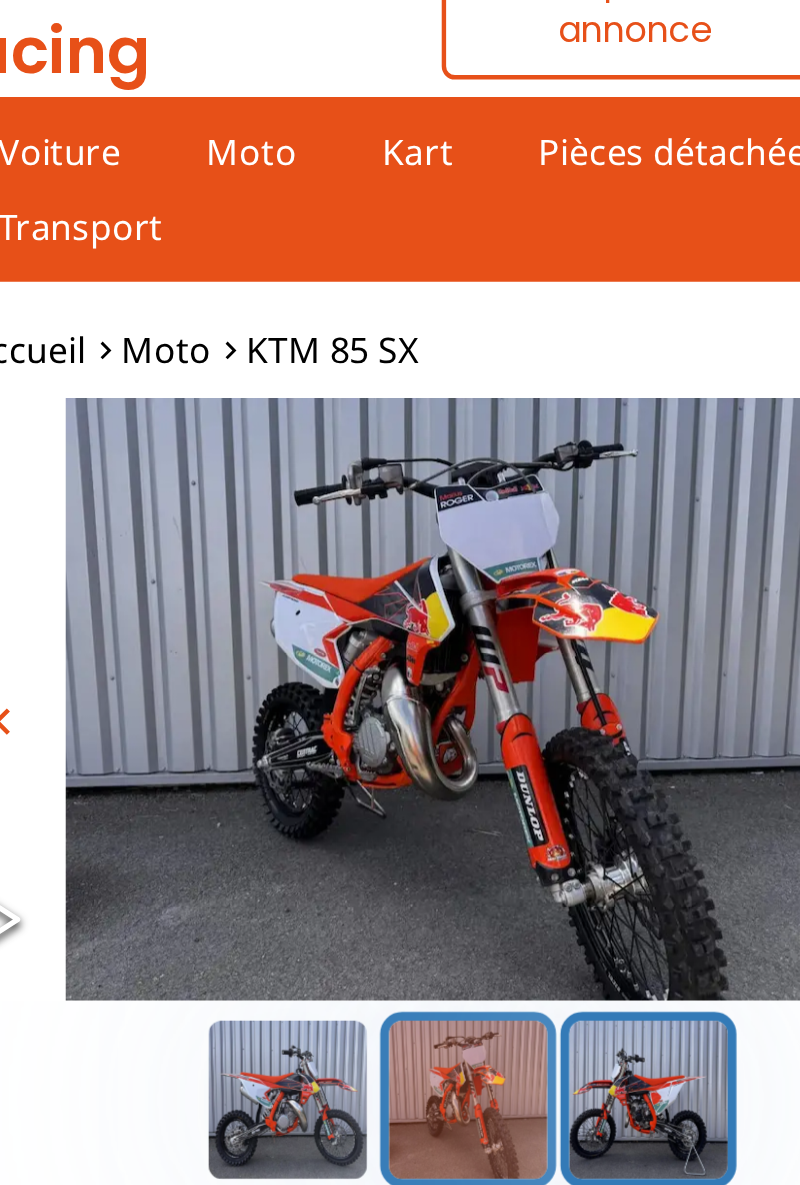 click at bounding box center [349, 537] 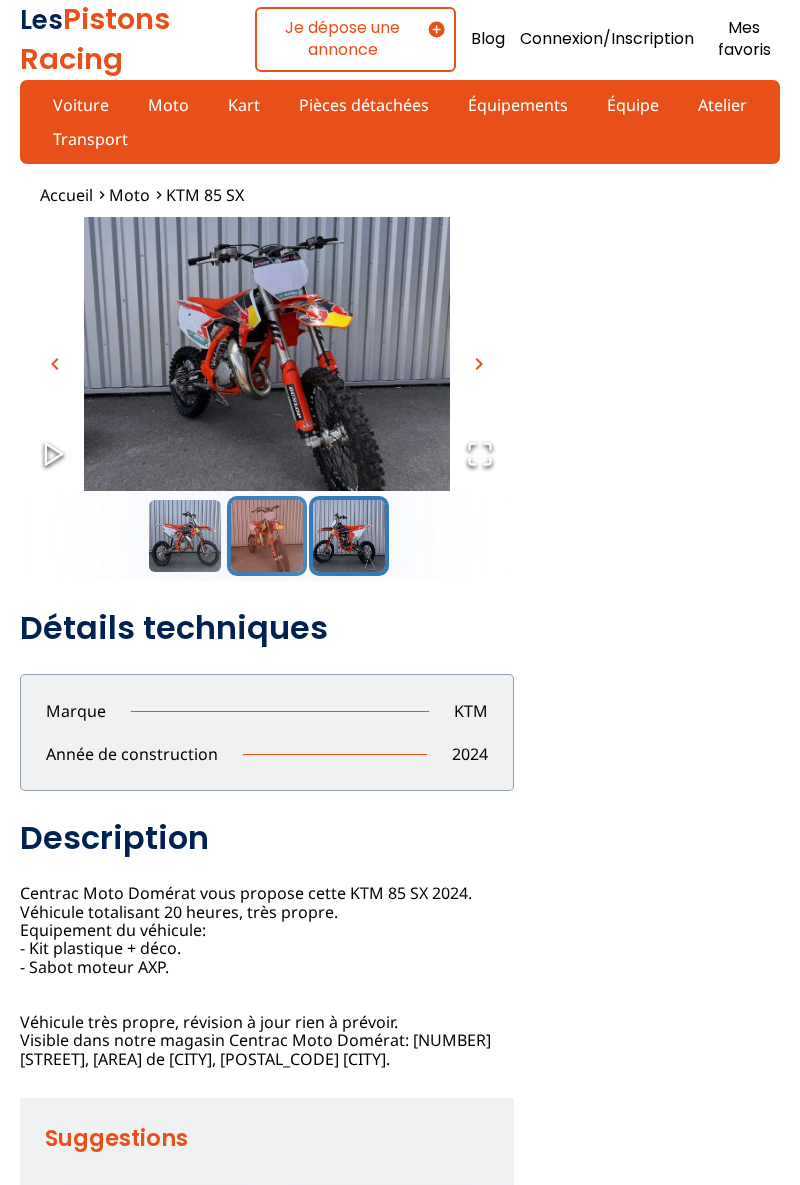 scroll, scrollTop: 0, scrollLeft: 0, axis: both 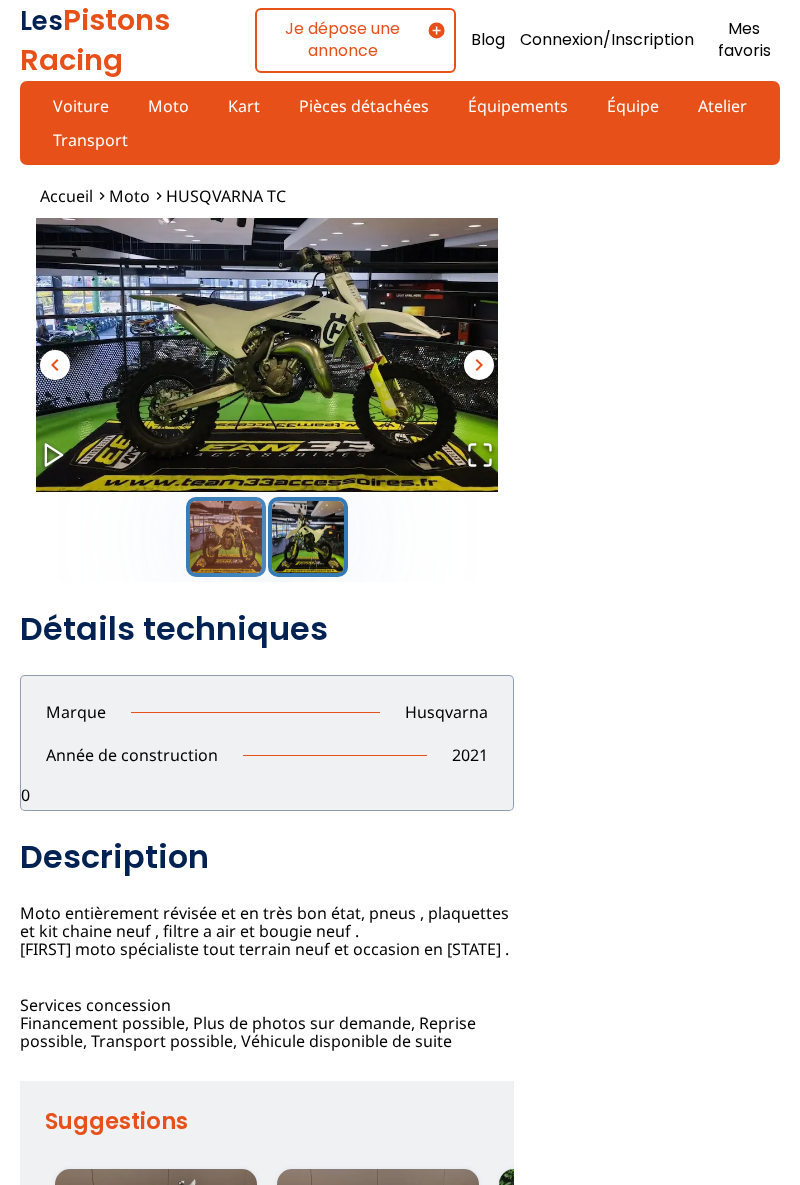 click at bounding box center [308, 537] 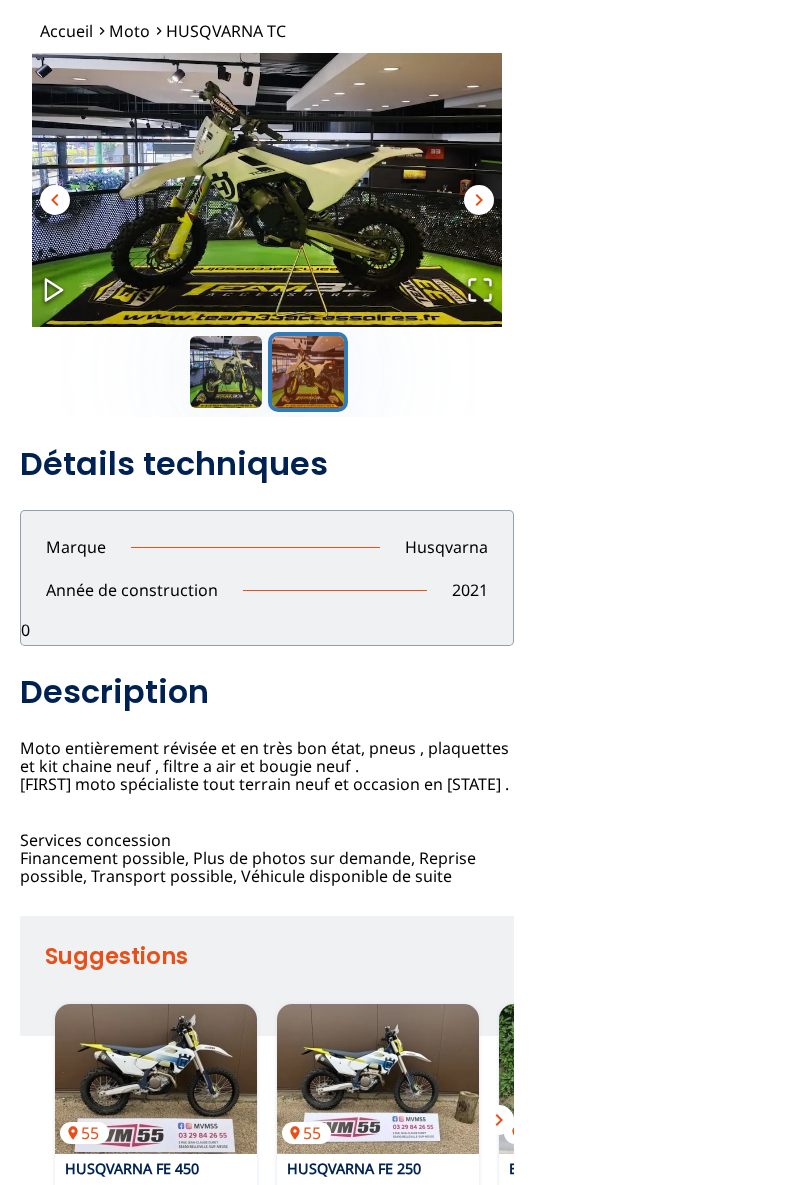 scroll, scrollTop: 170, scrollLeft: 0, axis: vertical 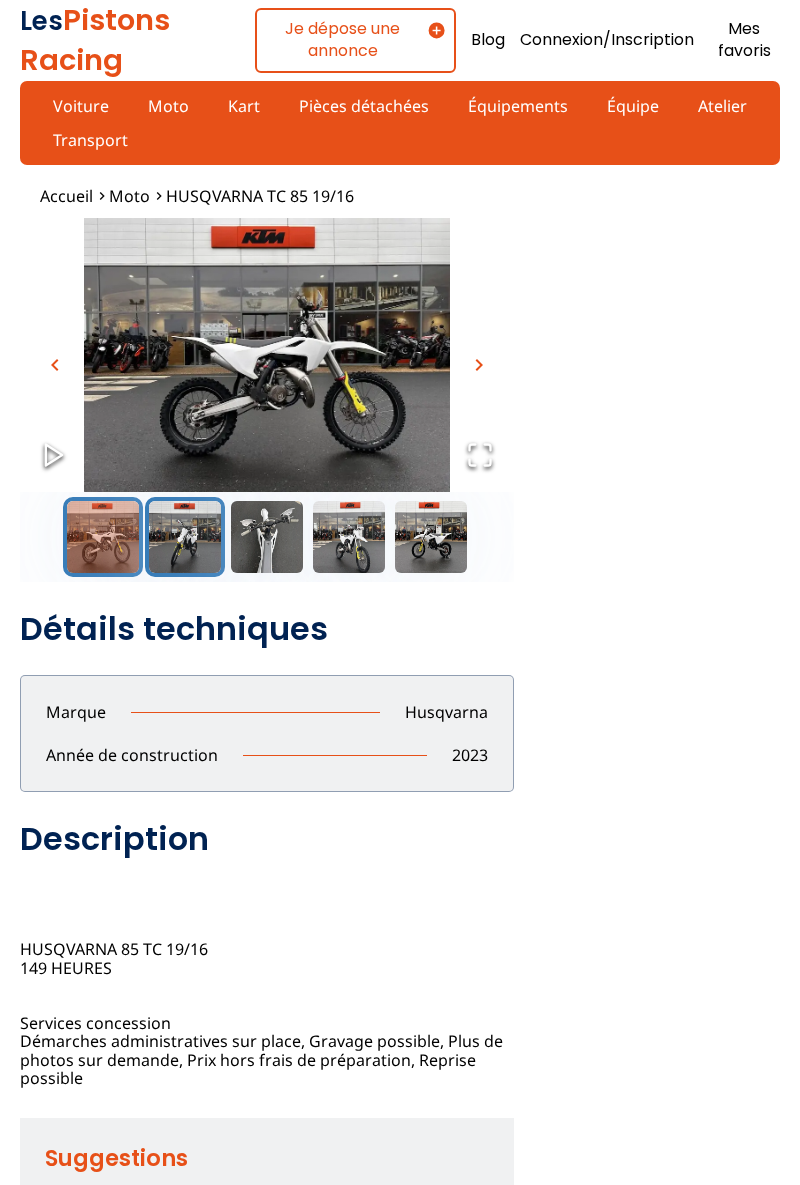 click at bounding box center (185, 537) 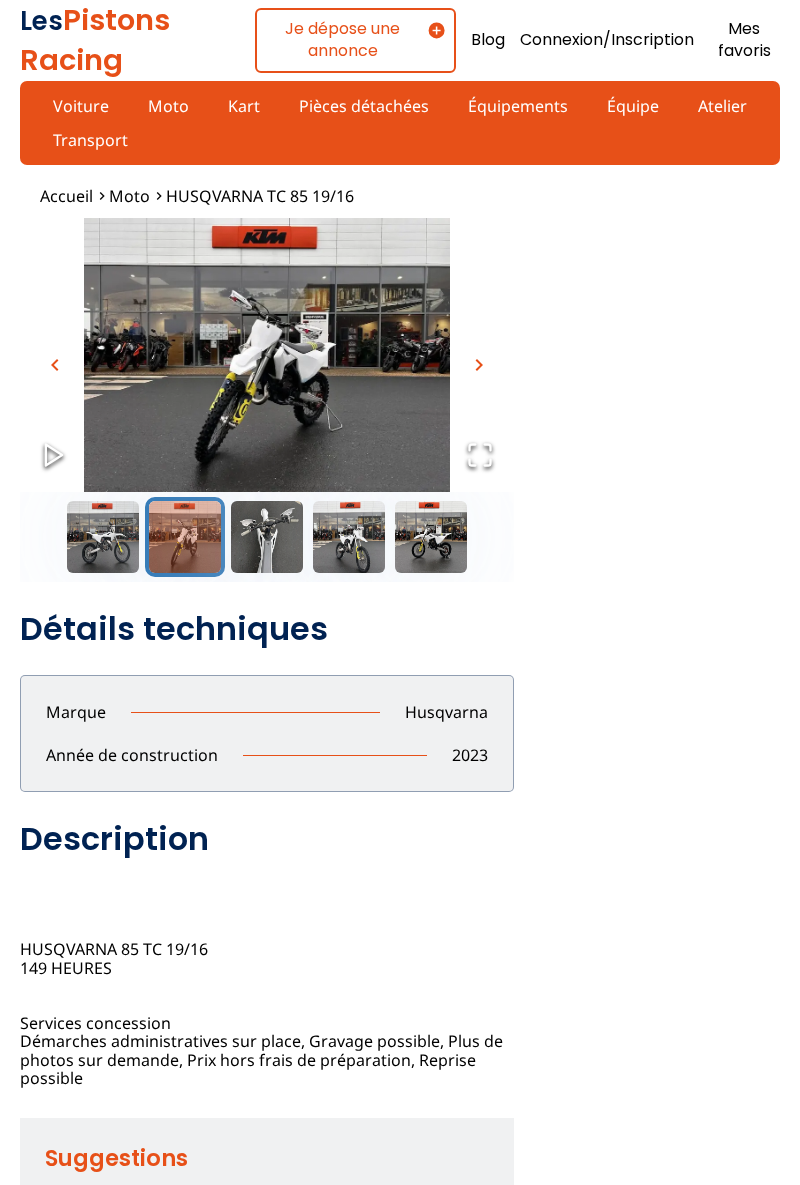 click at bounding box center [267, 537] 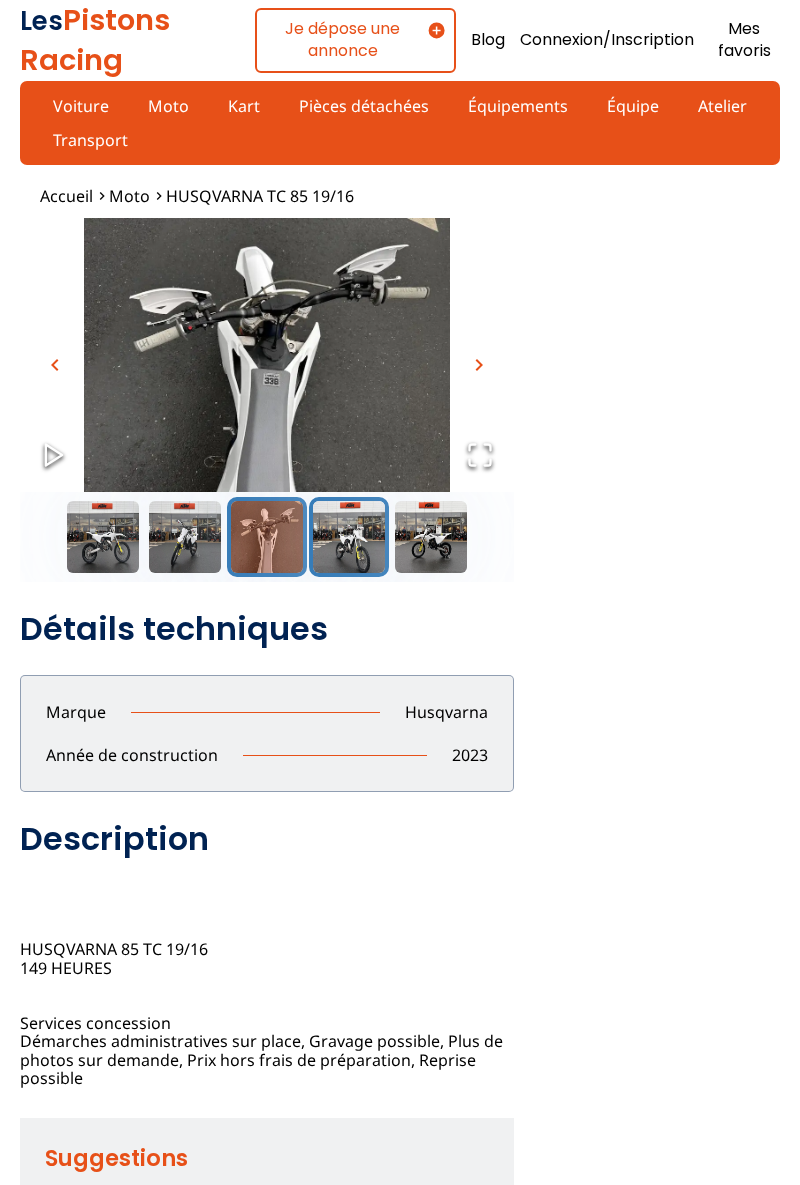 click at bounding box center [349, 537] 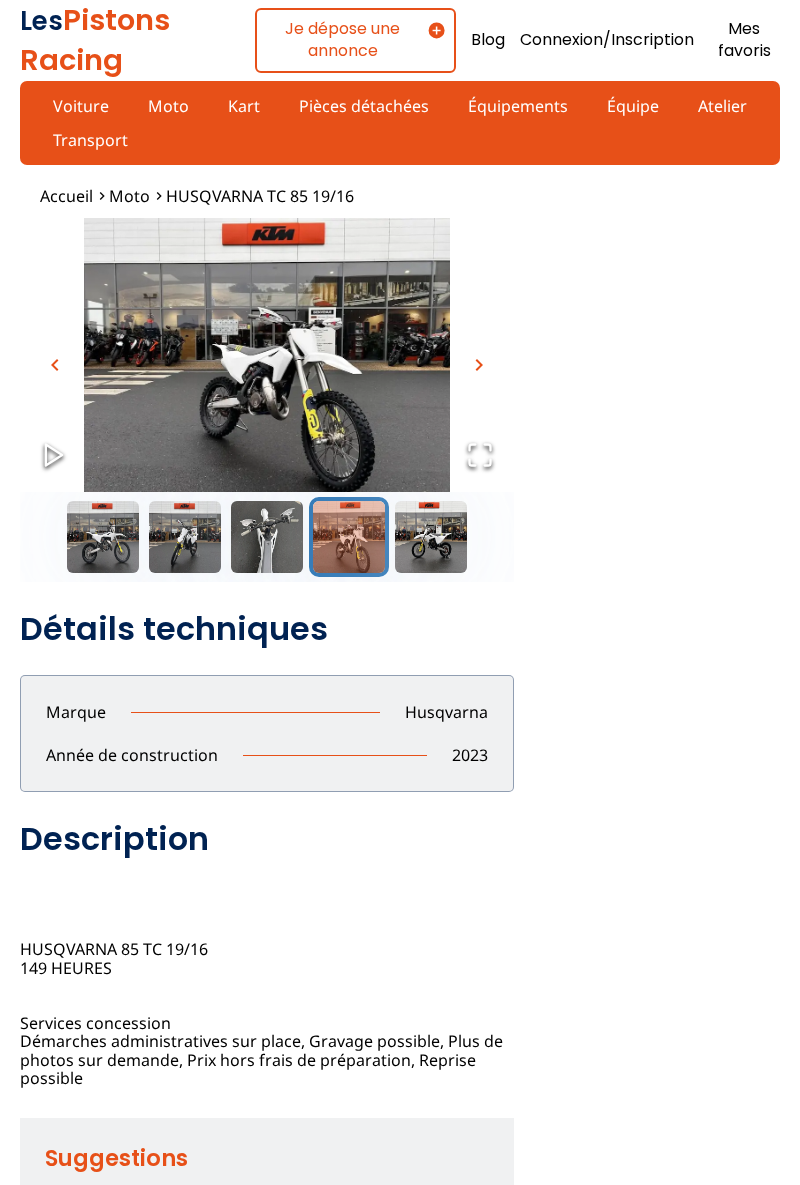 click at bounding box center [431, 537] 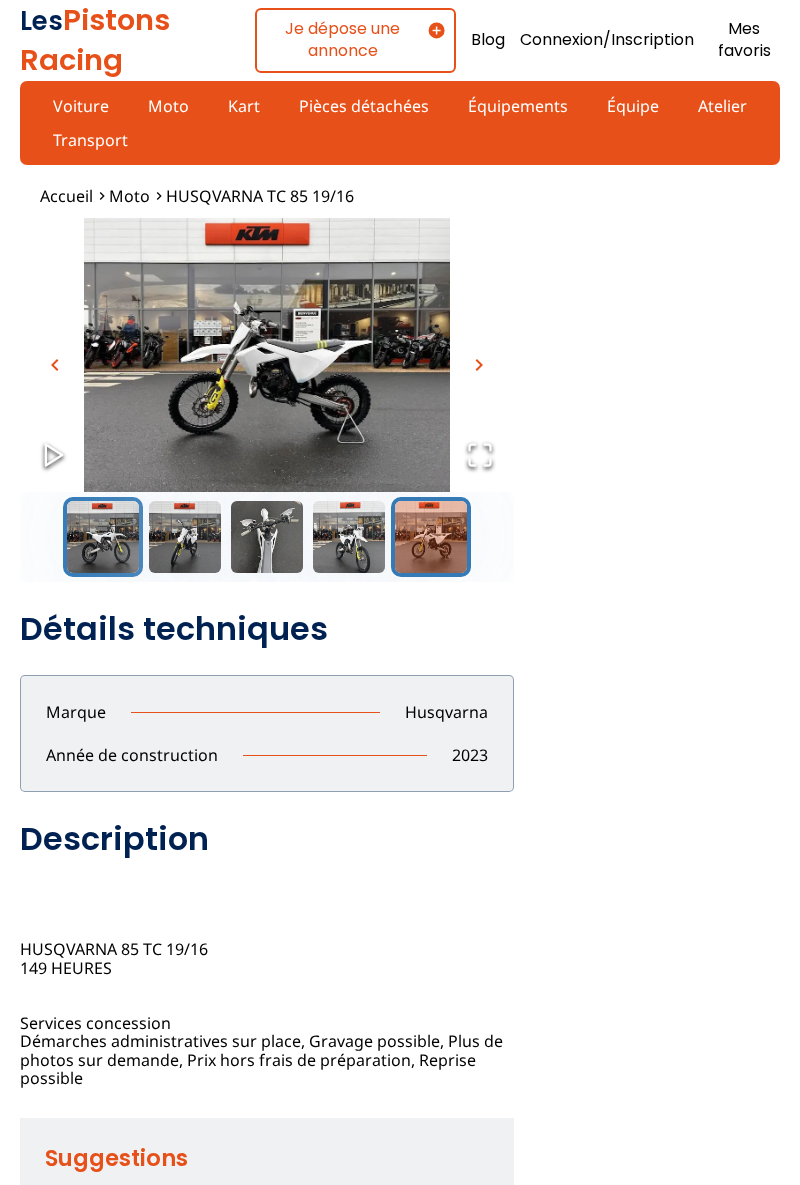click at bounding box center [103, 537] 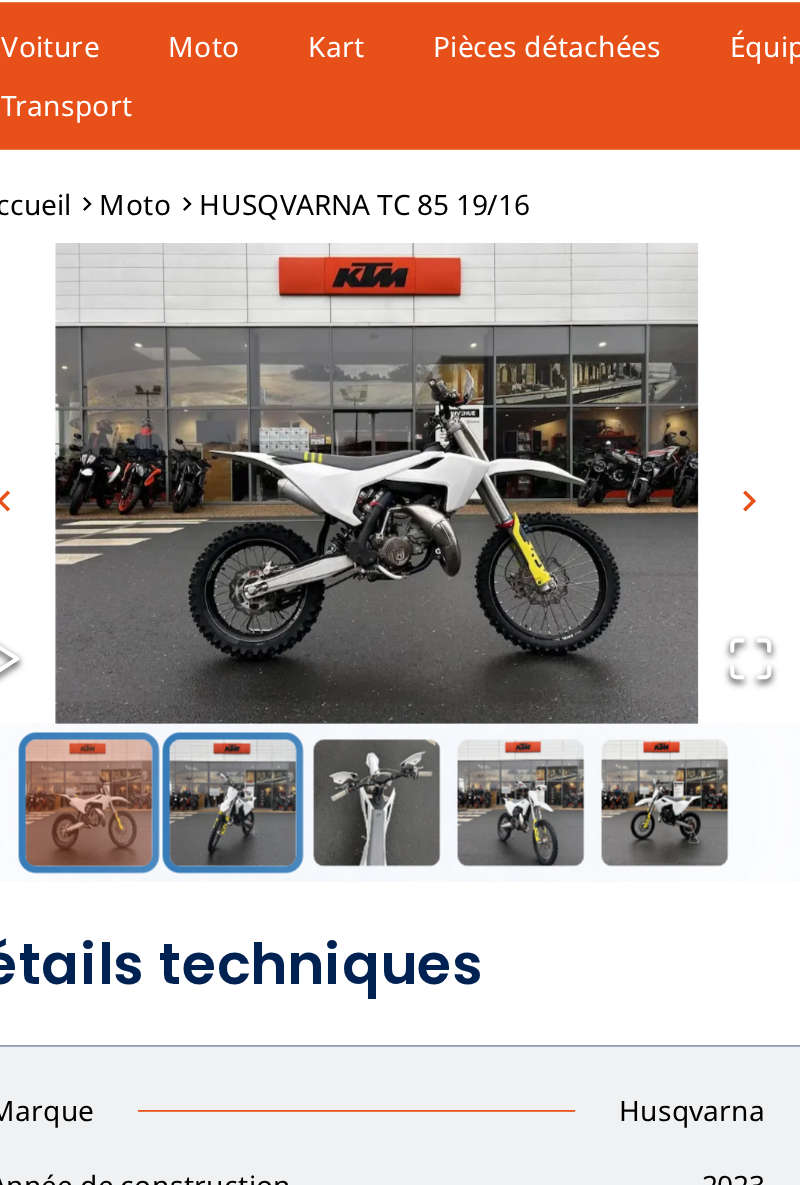 click at bounding box center (185, 537) 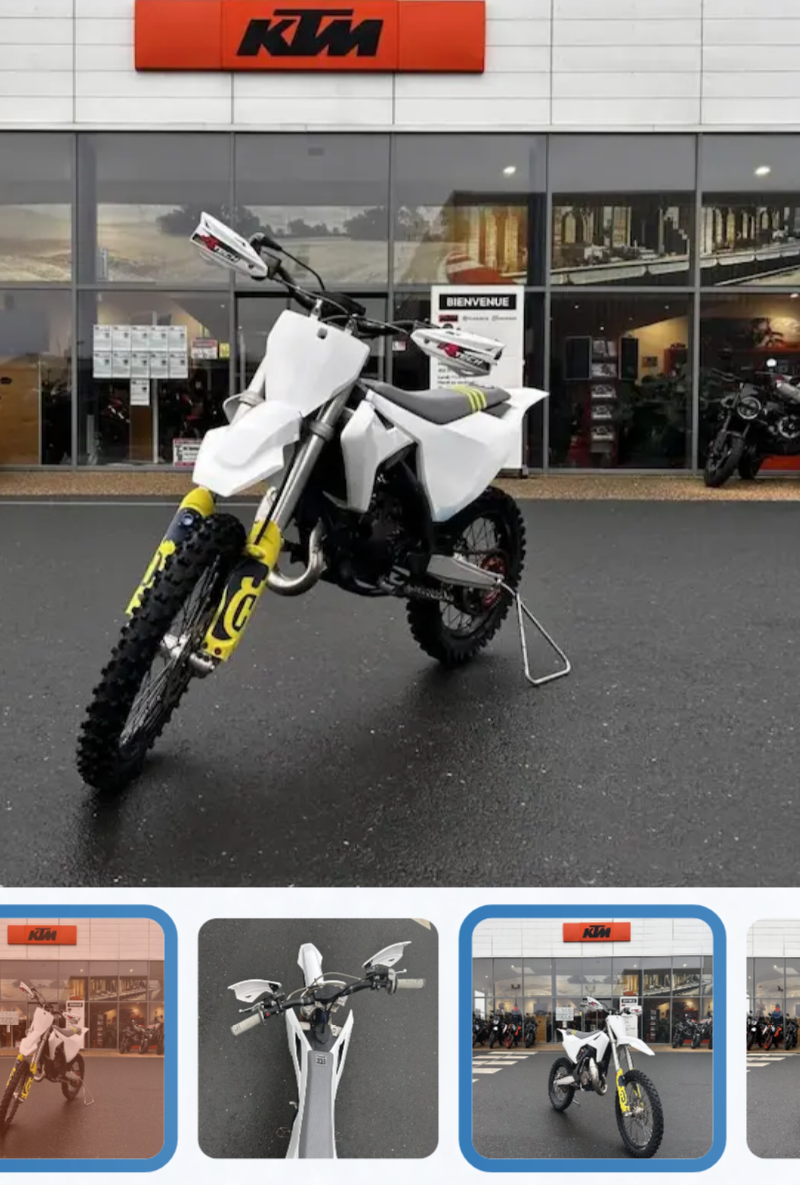 click at bounding box center [349, 537] 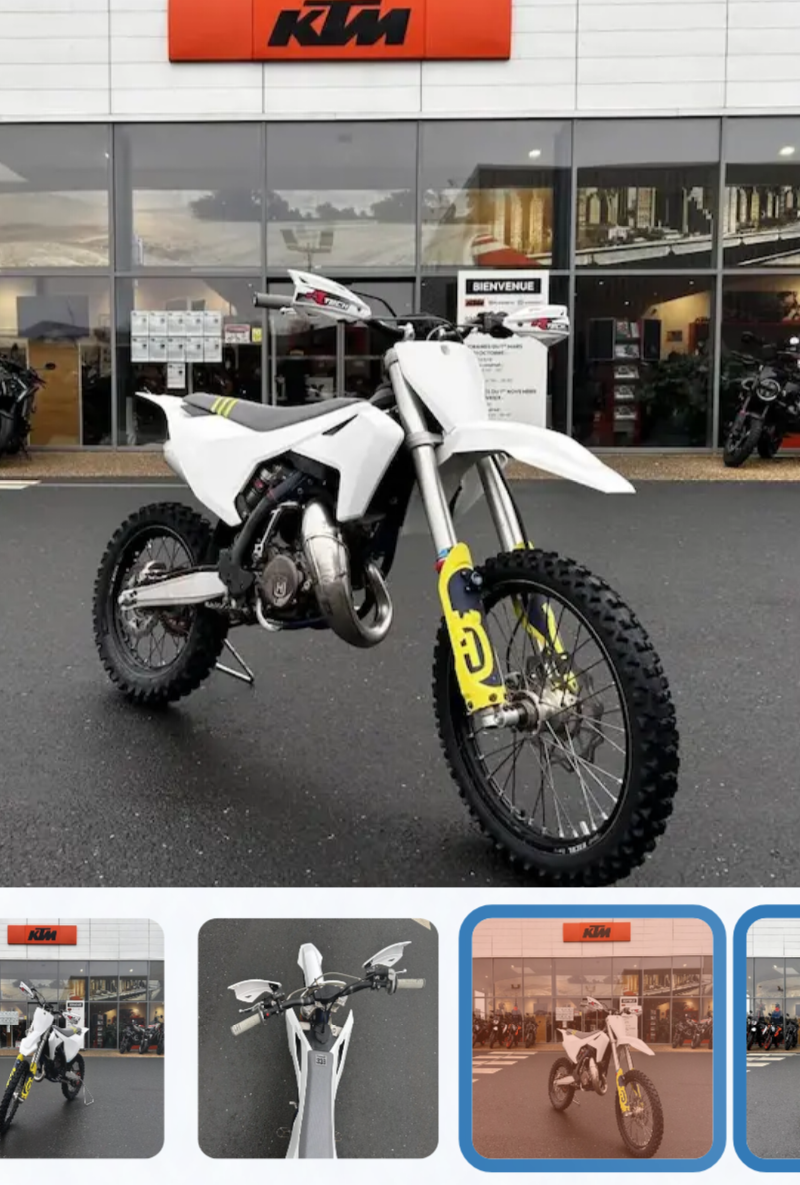 click at bounding box center (431, 537) 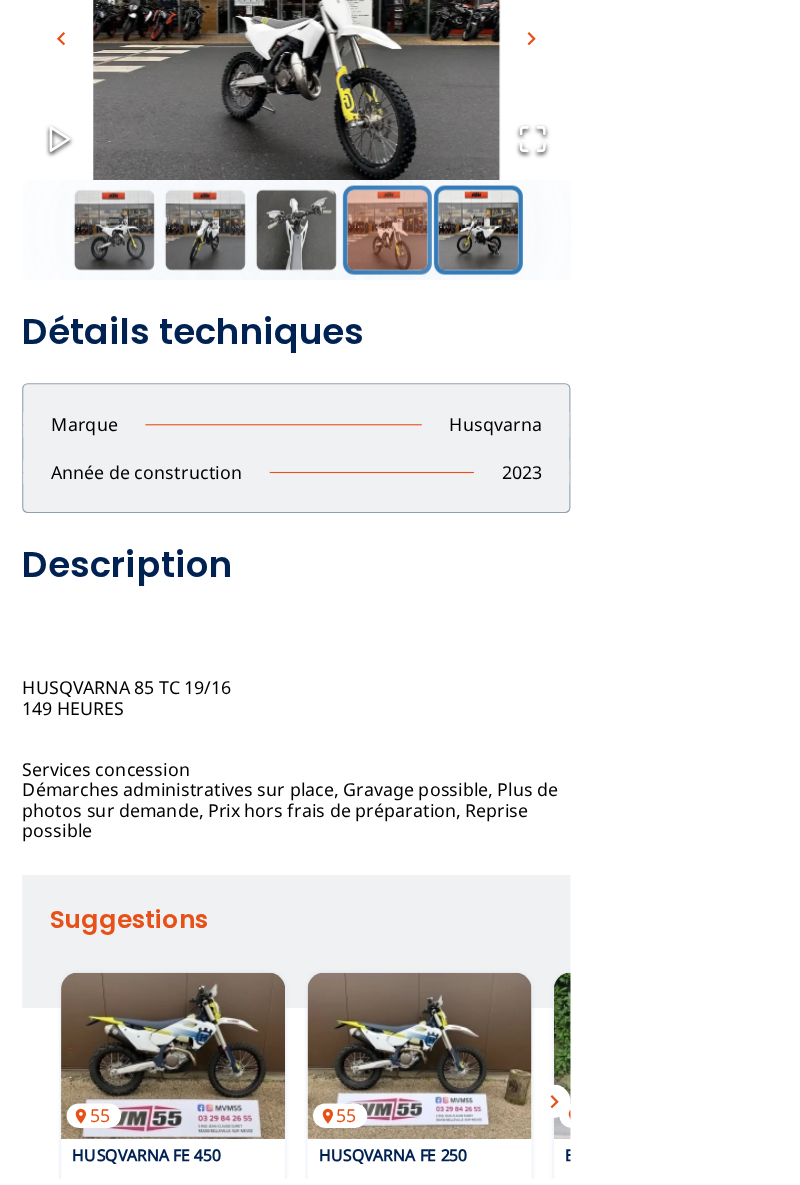 scroll, scrollTop: 210, scrollLeft: 0, axis: vertical 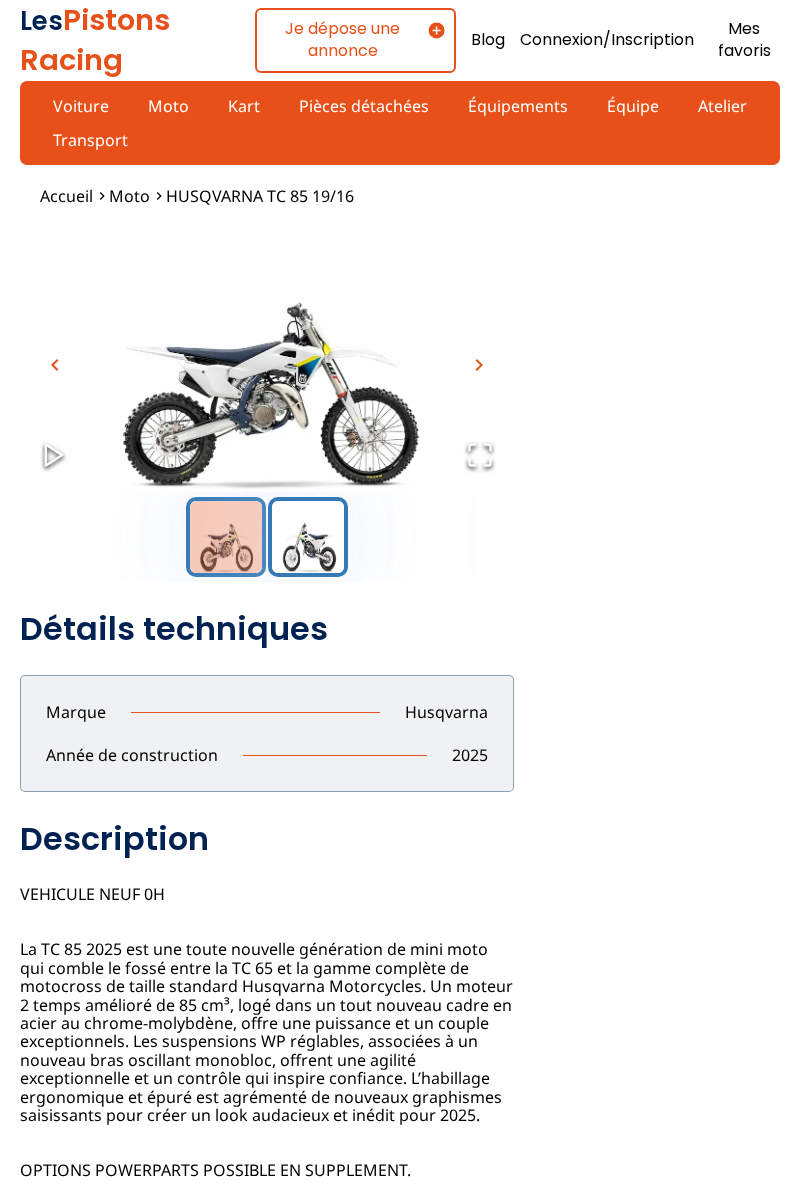 click at bounding box center (308, 537) 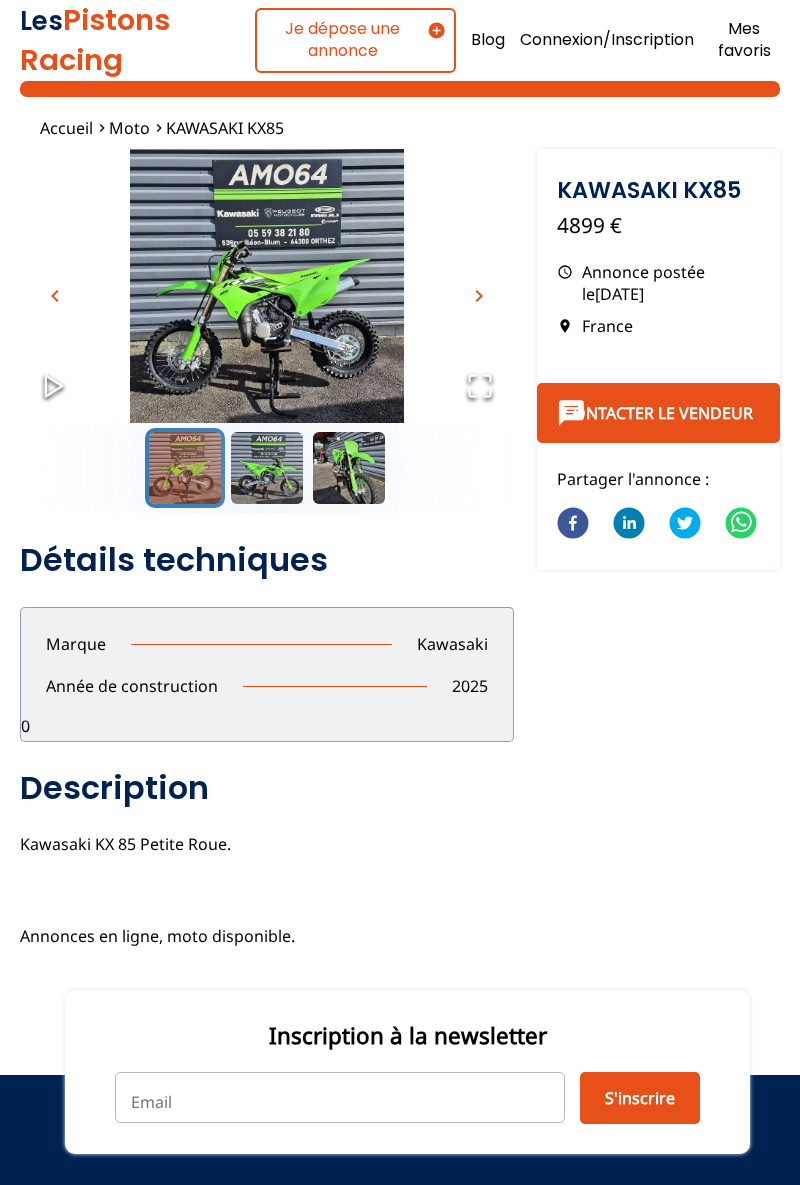 scroll, scrollTop: 0, scrollLeft: 0, axis: both 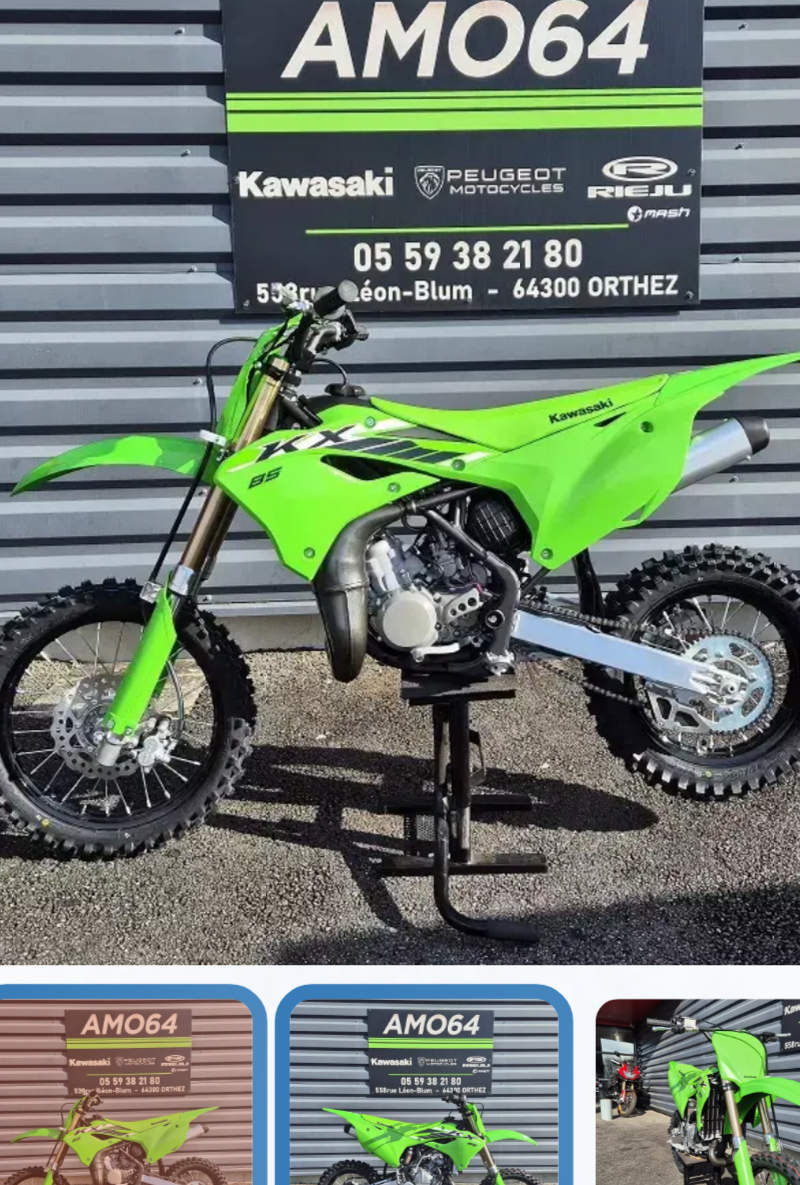 click at bounding box center (267, 537) 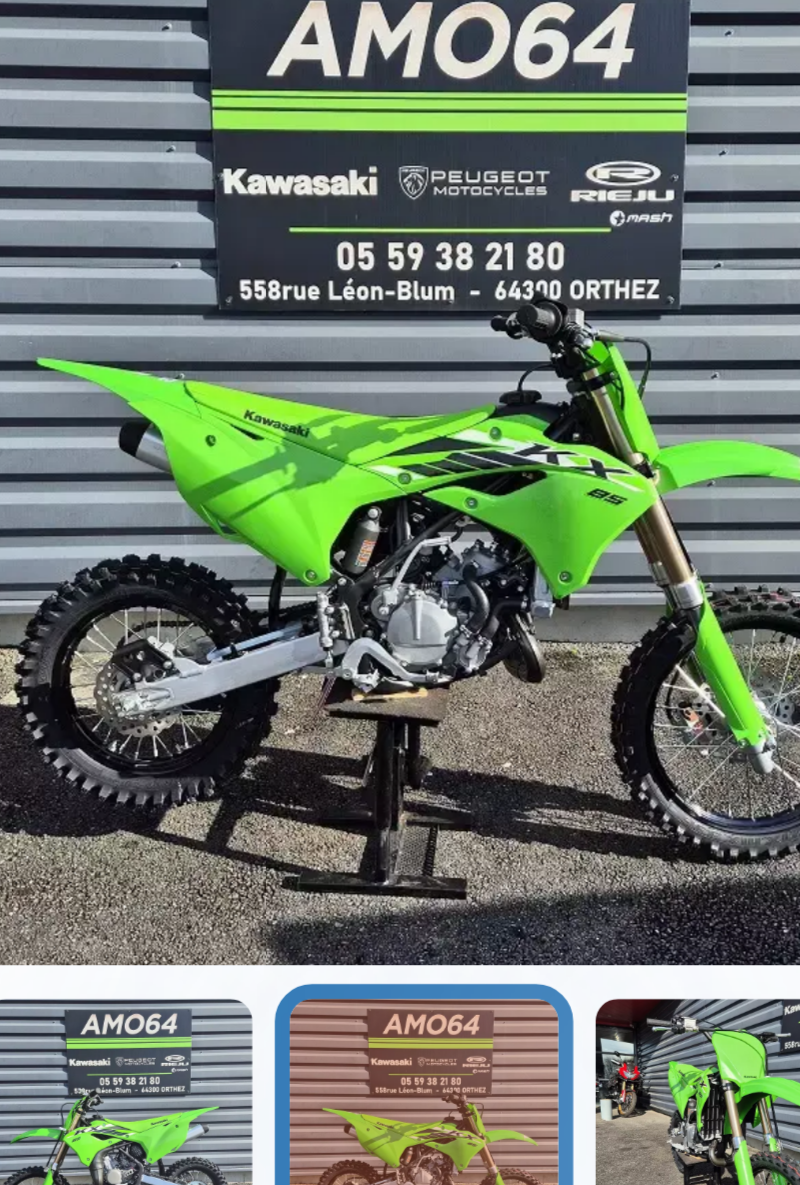 click at bounding box center (349, 537) 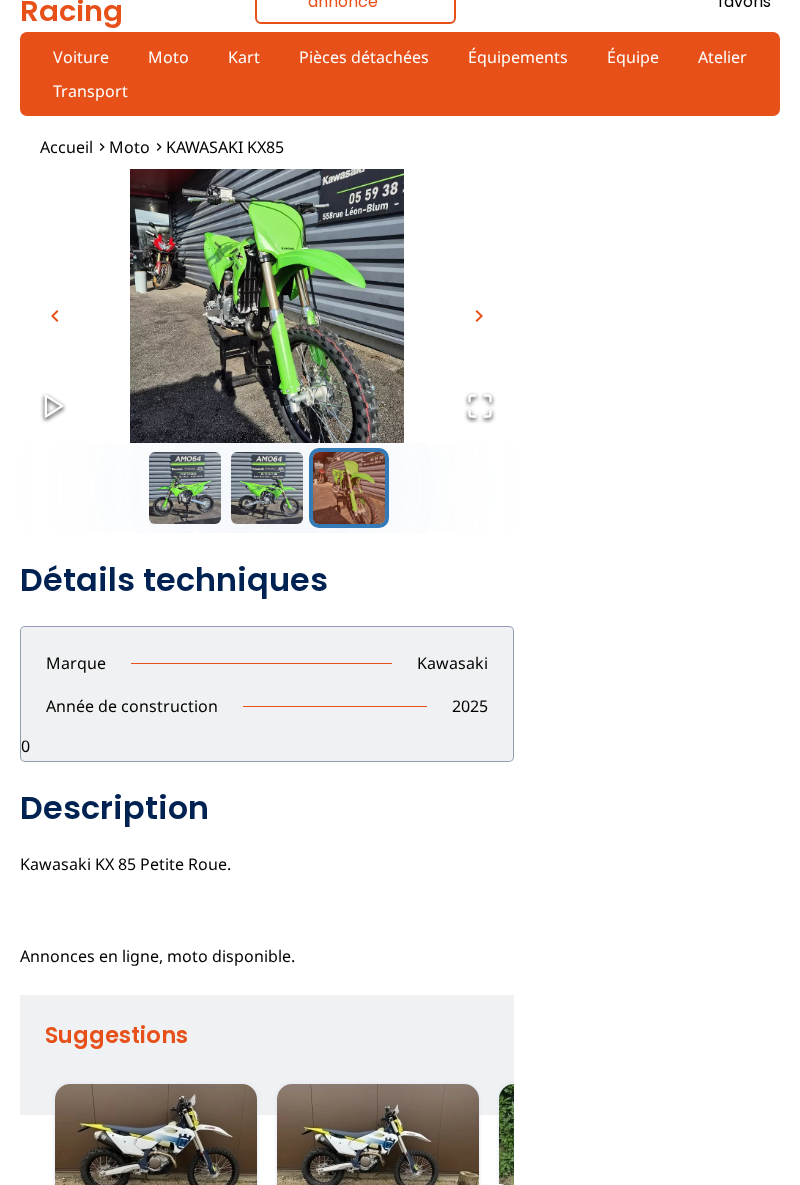 scroll, scrollTop: 46, scrollLeft: 0, axis: vertical 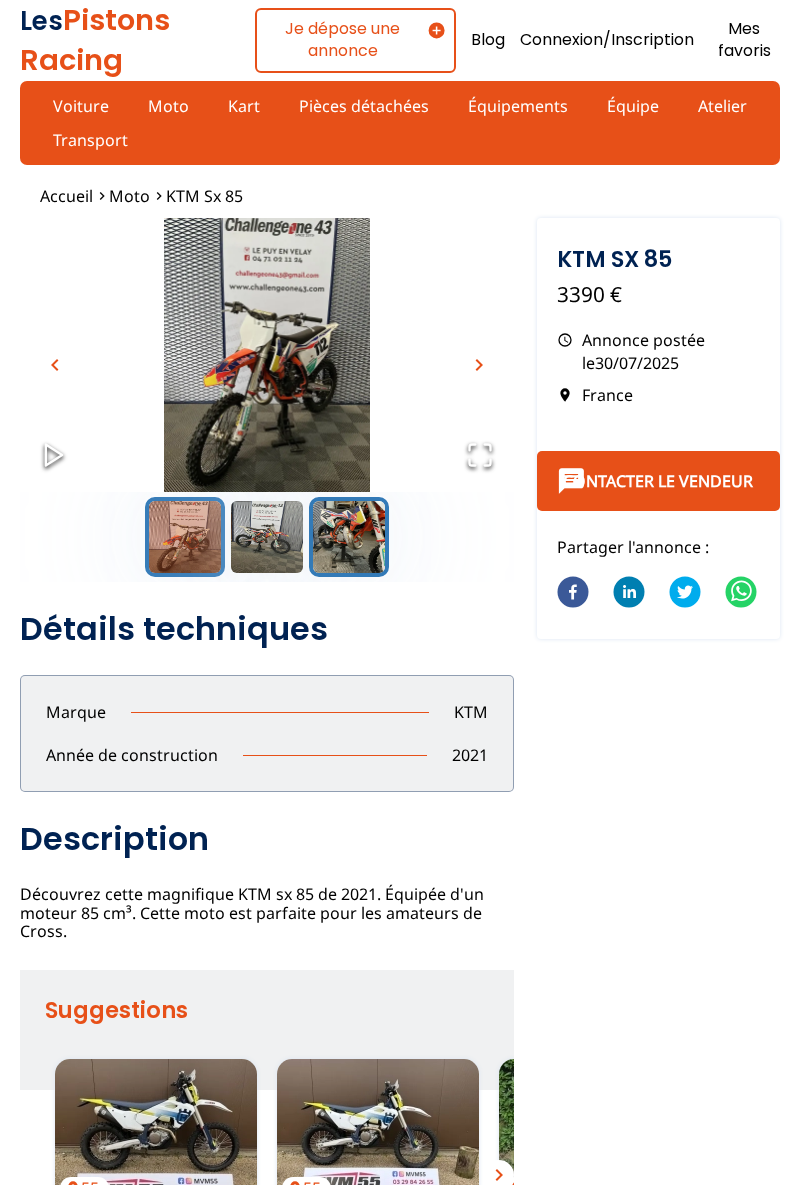 click at bounding box center [349, 537] 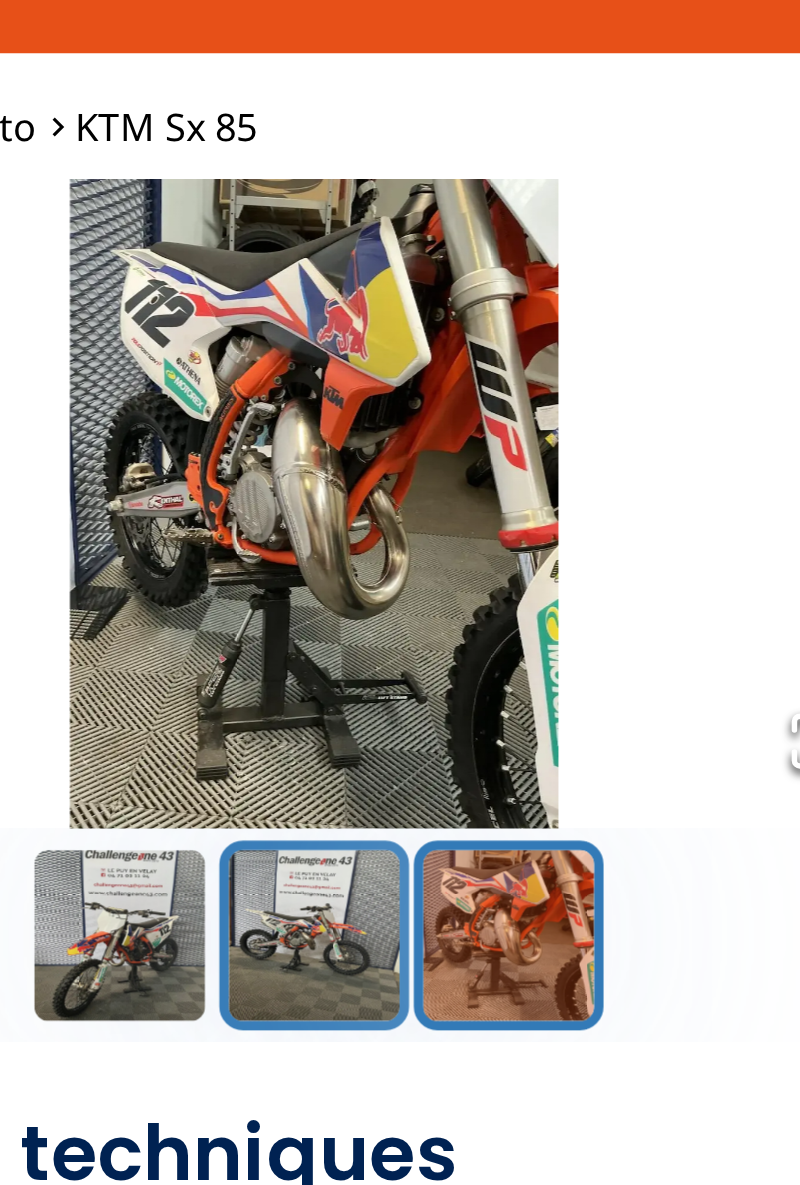 click at bounding box center (267, 537) 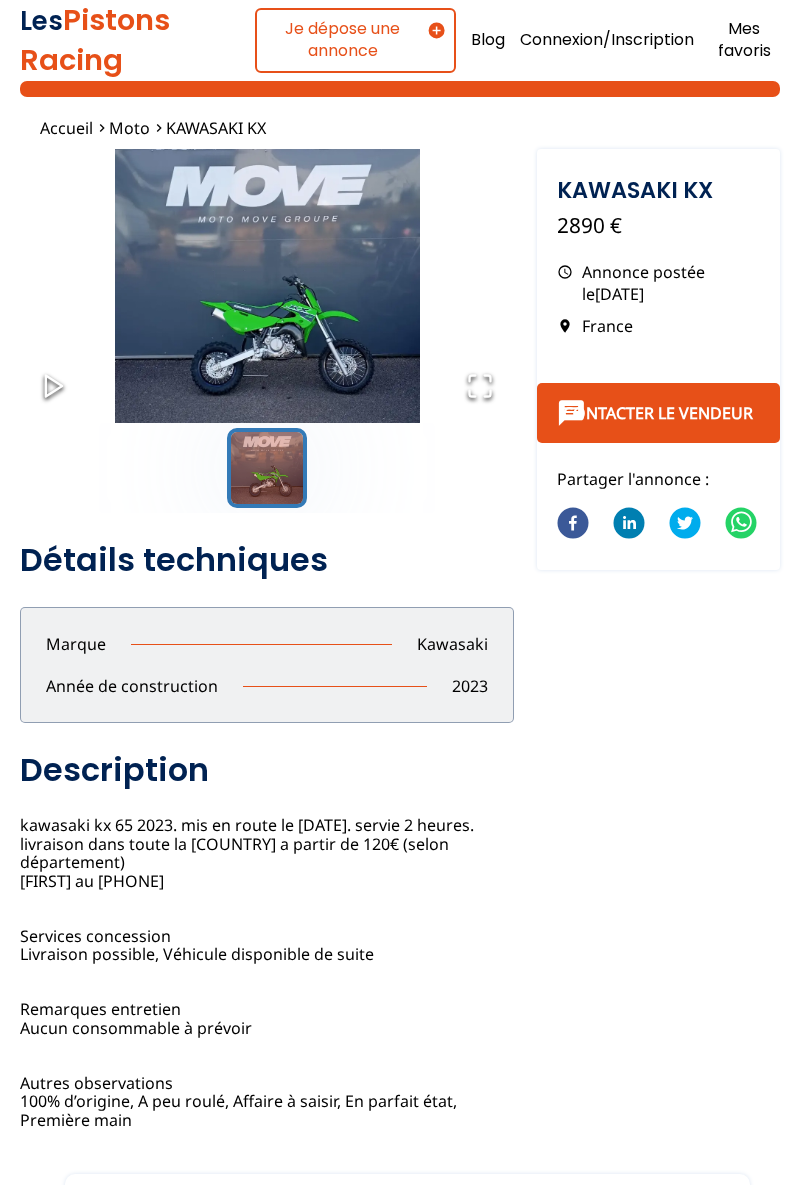 scroll, scrollTop: 0, scrollLeft: 0, axis: both 